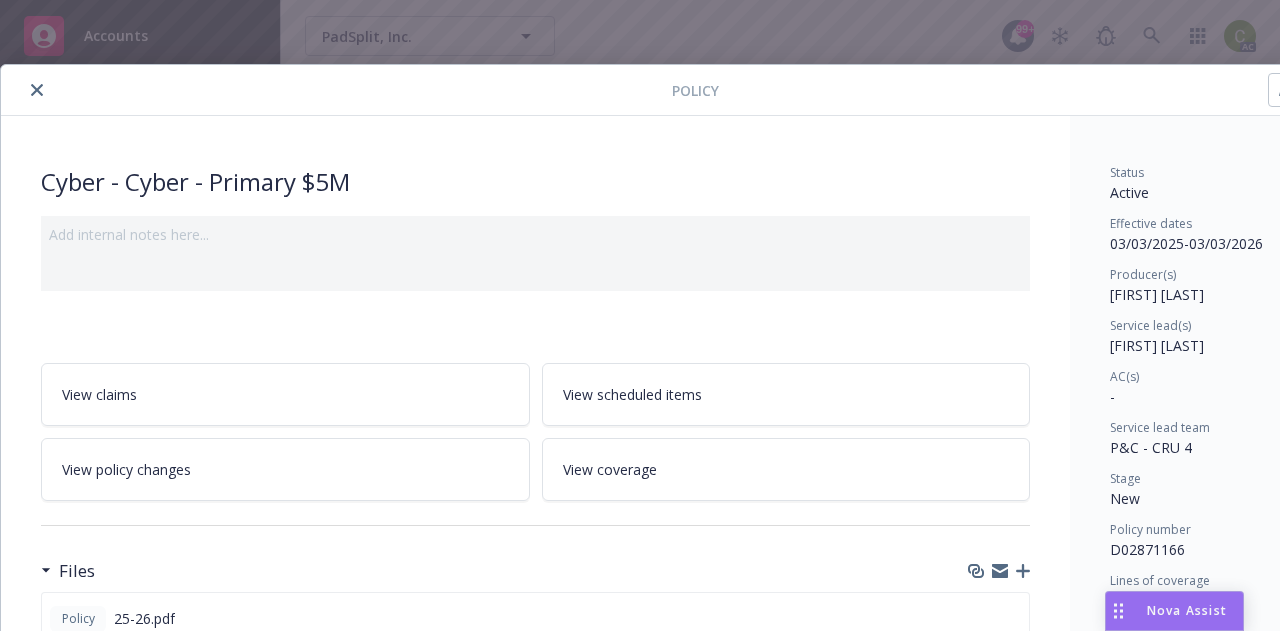 scroll, scrollTop: 0, scrollLeft: 0, axis: both 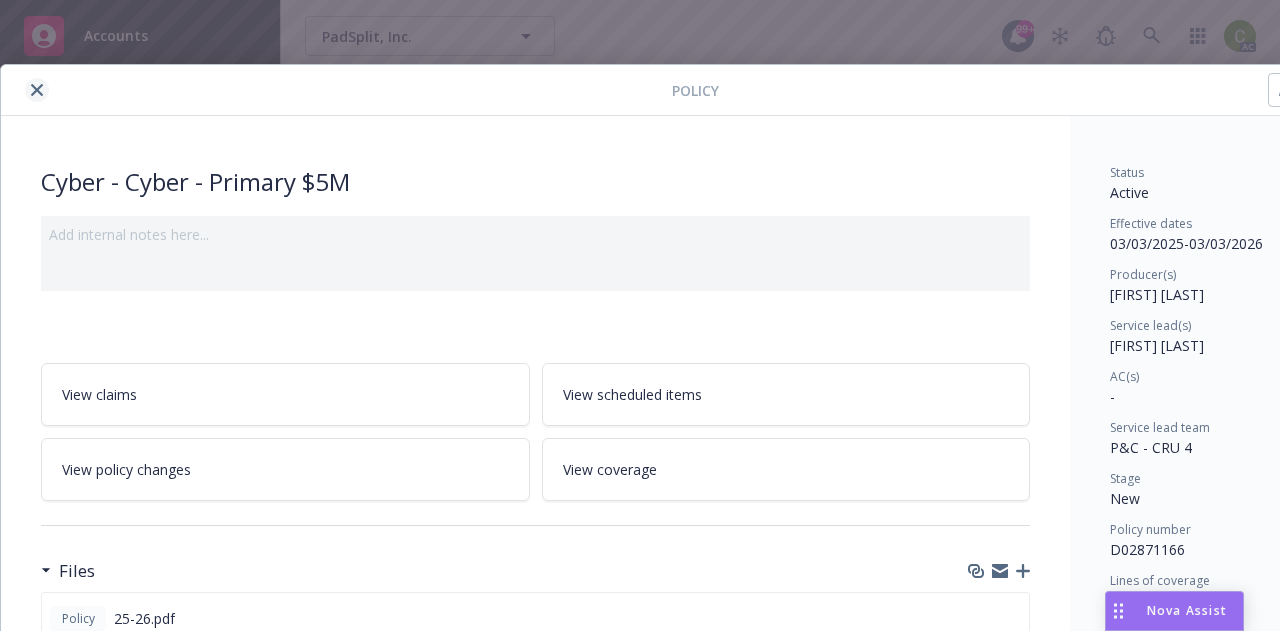 click 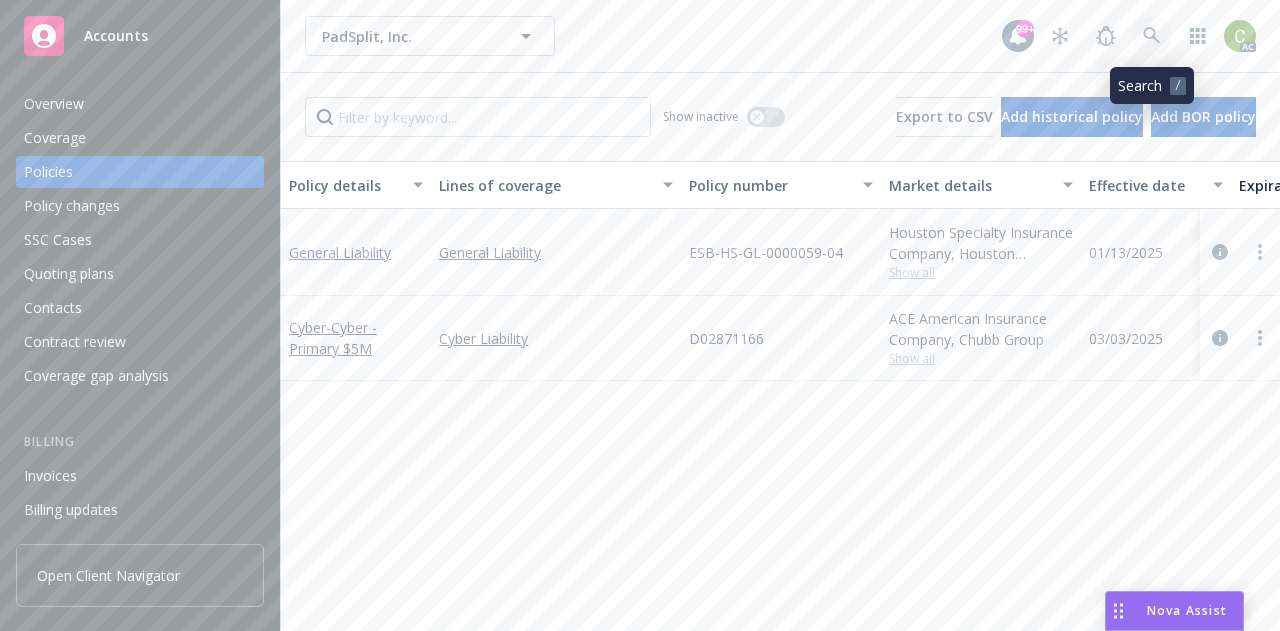 click 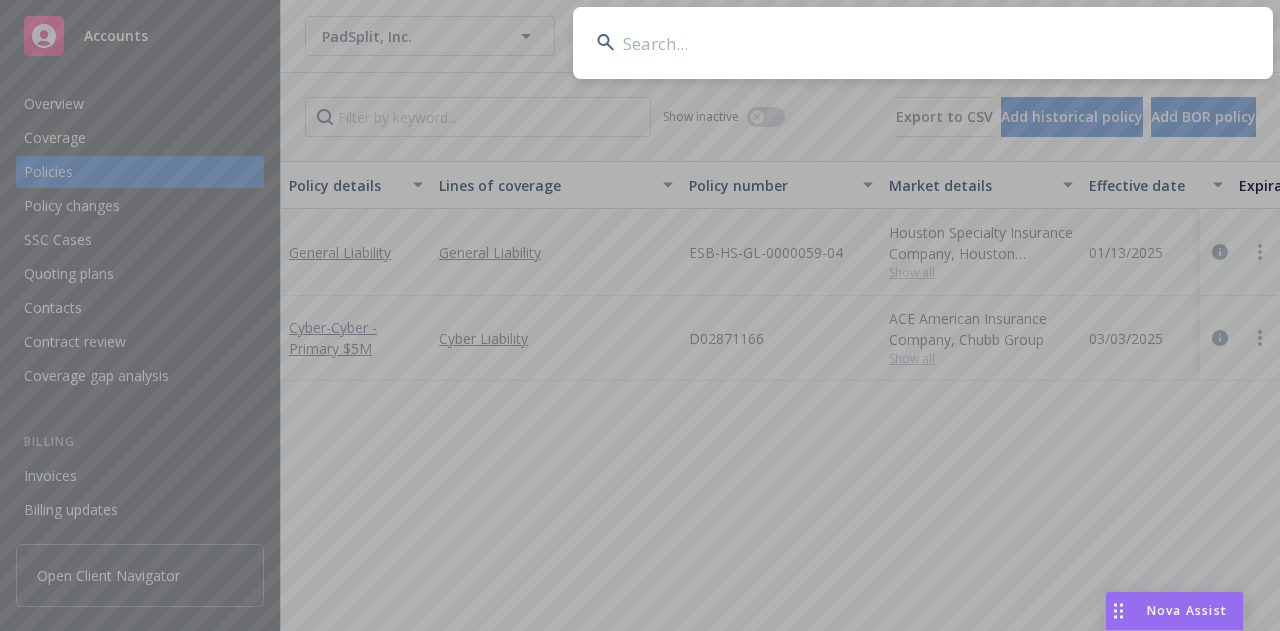 click at bounding box center (923, 43) 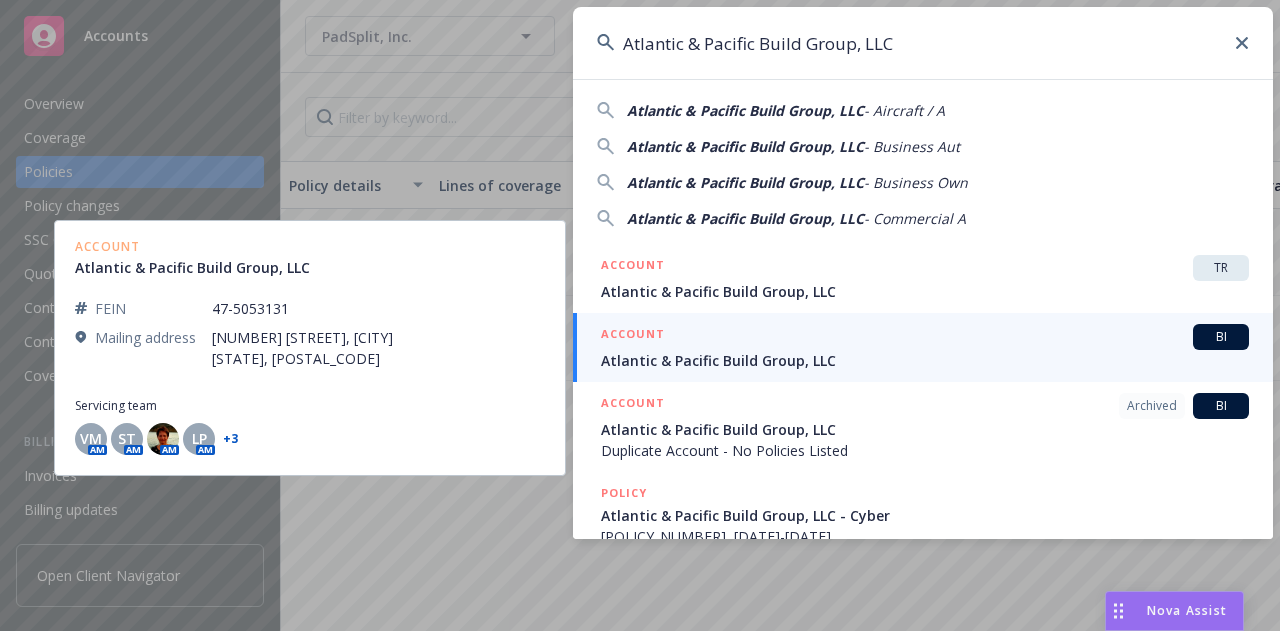 type on "Atlantic & Pacific Build Group, LLC" 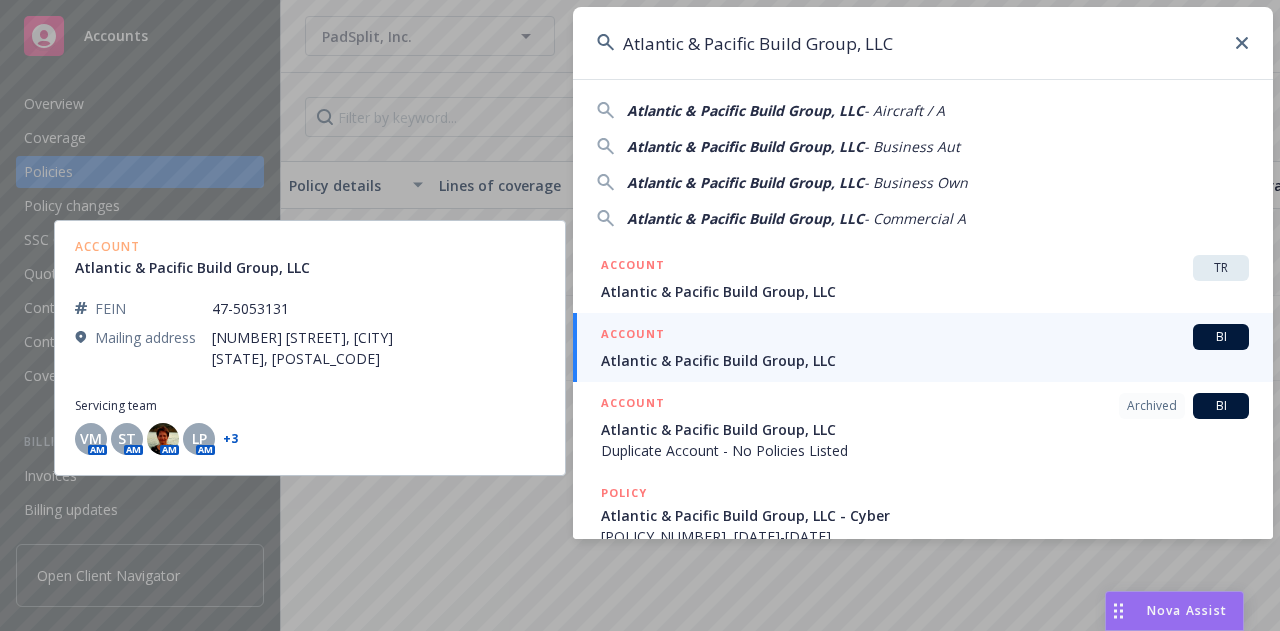 click on "Atlantic & Pacific Build Group, LLC" at bounding box center (925, 360) 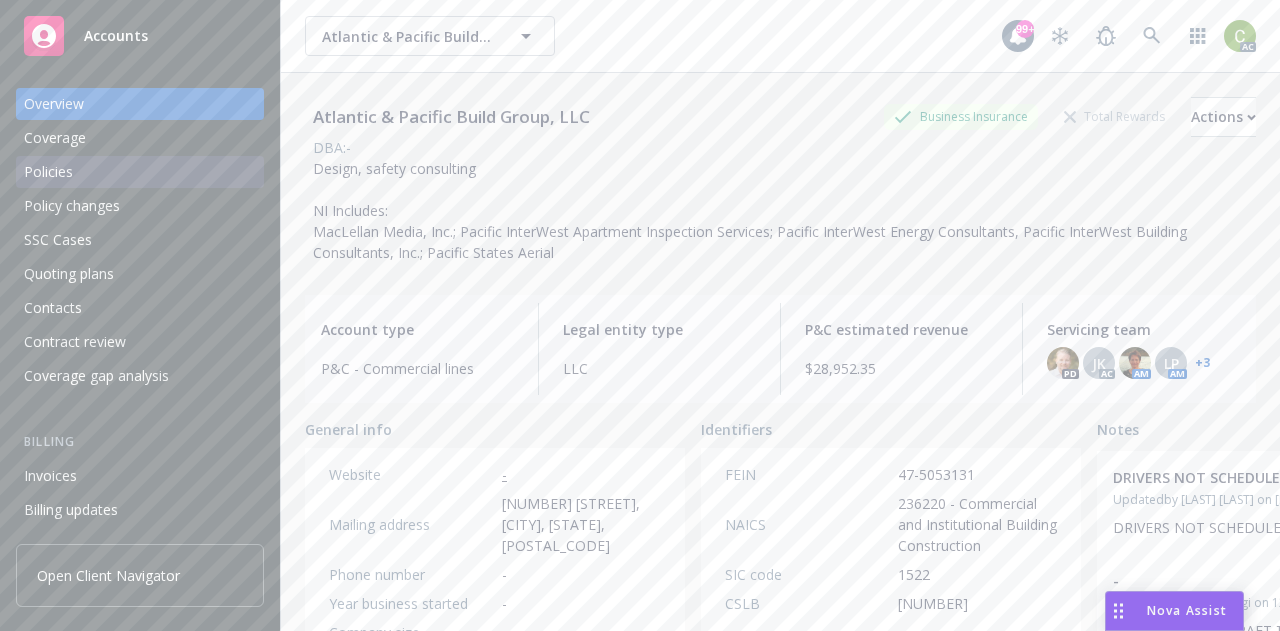 click on "Policies" at bounding box center (48, 172) 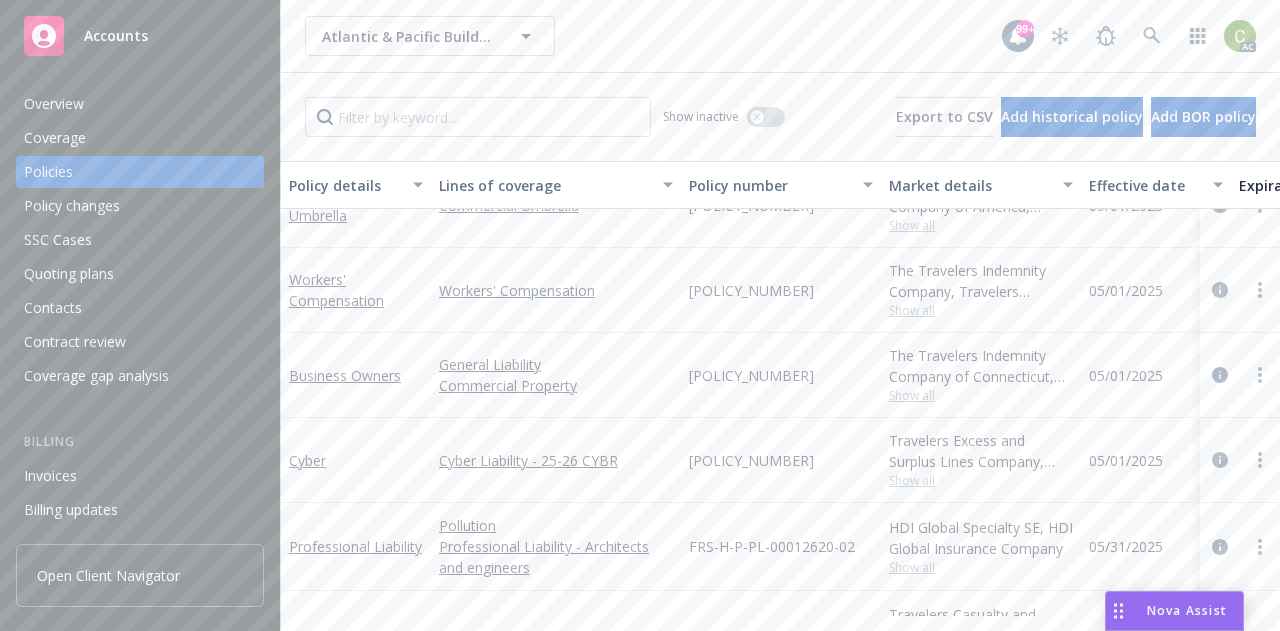 scroll, scrollTop: 141, scrollLeft: 0, axis: vertical 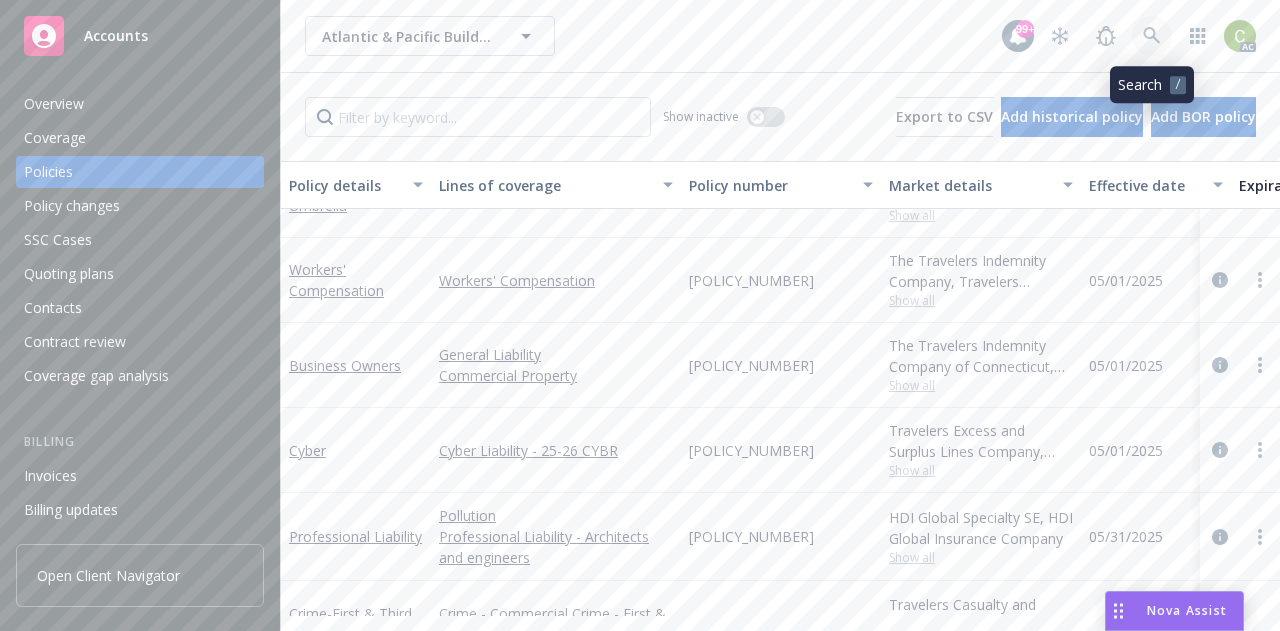 click 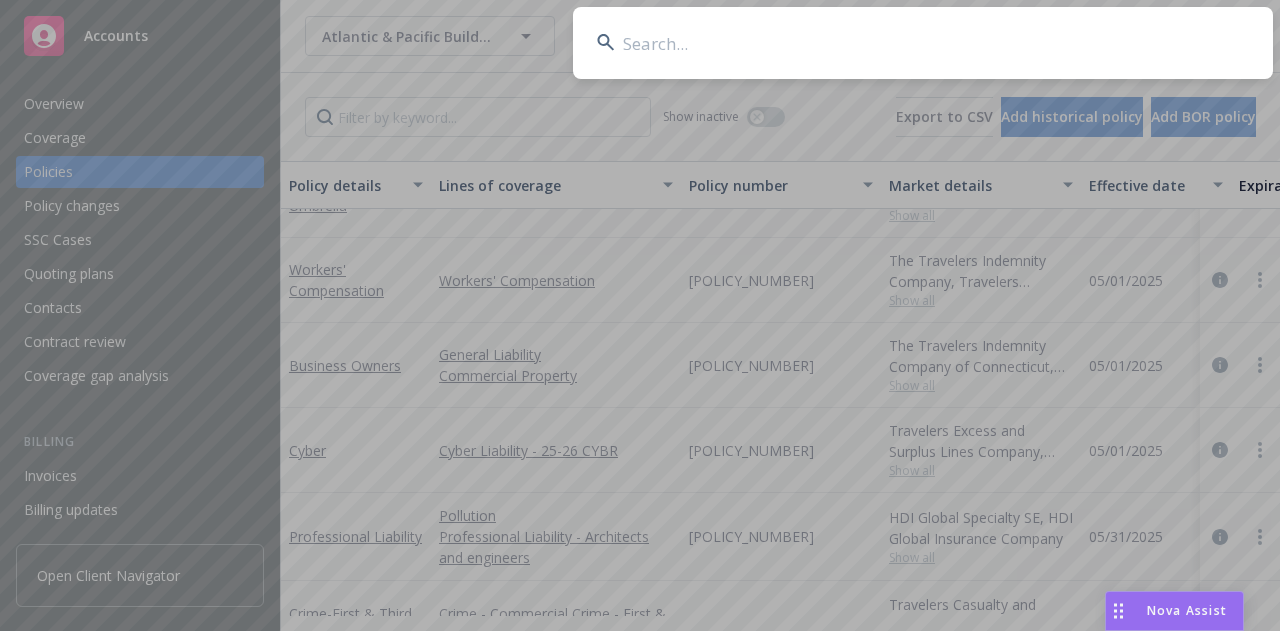 click at bounding box center [923, 43] 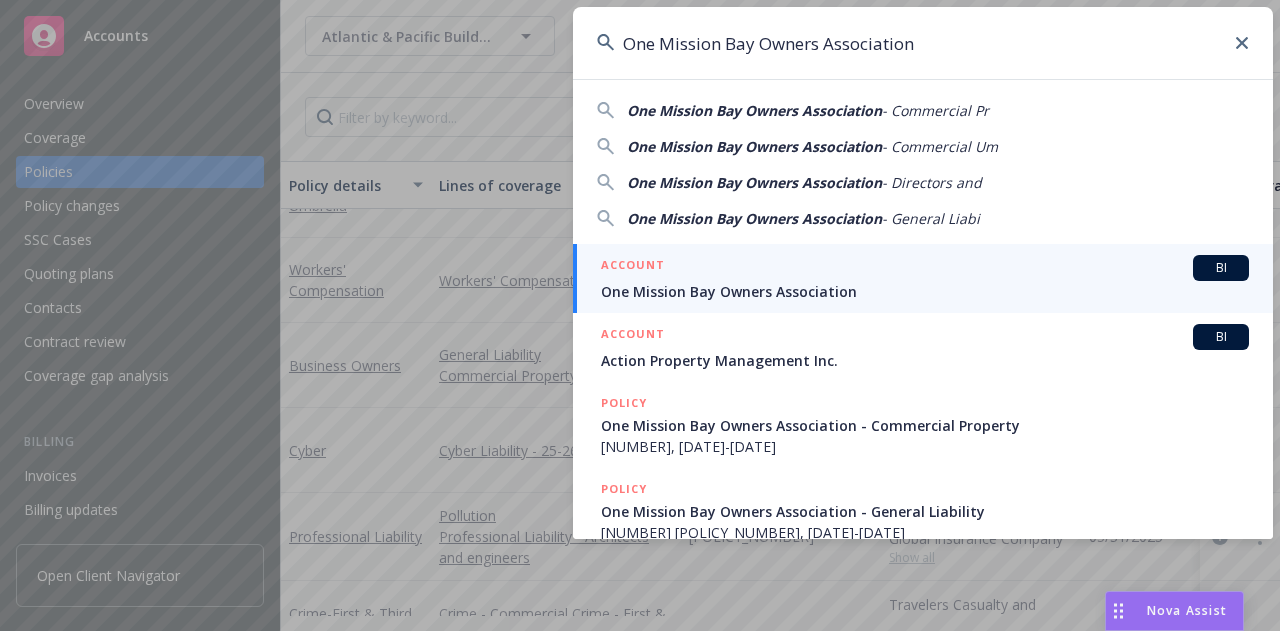 type on "One Mission Bay Owners Association" 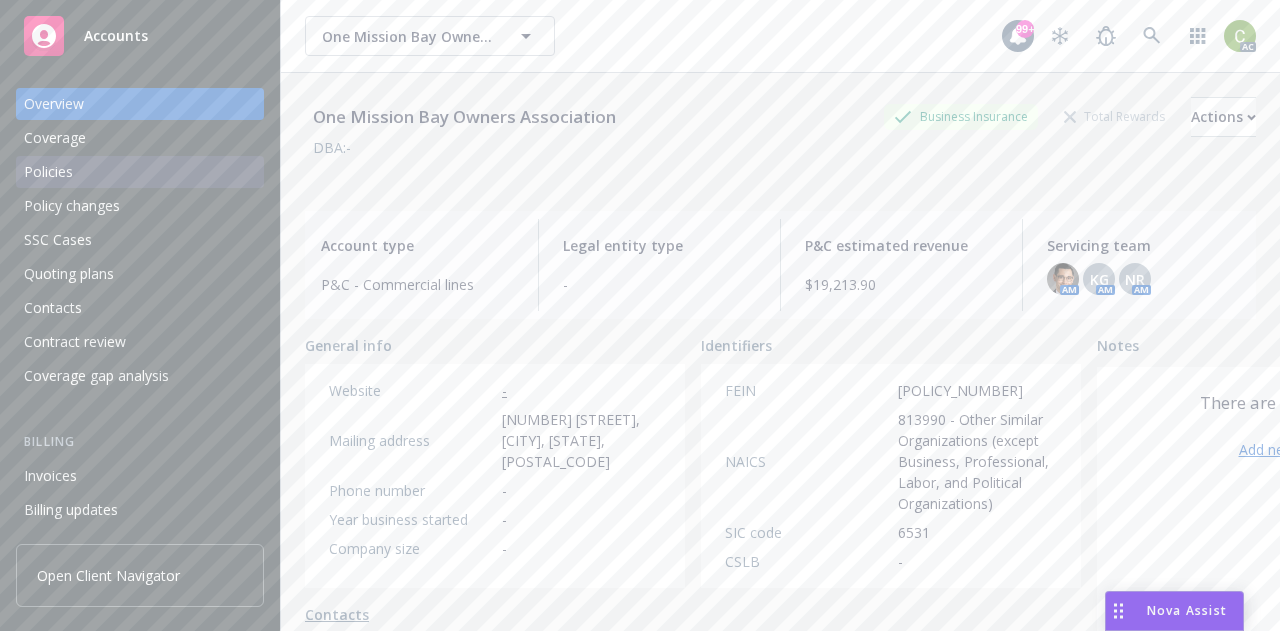 click on "Policies" at bounding box center [48, 172] 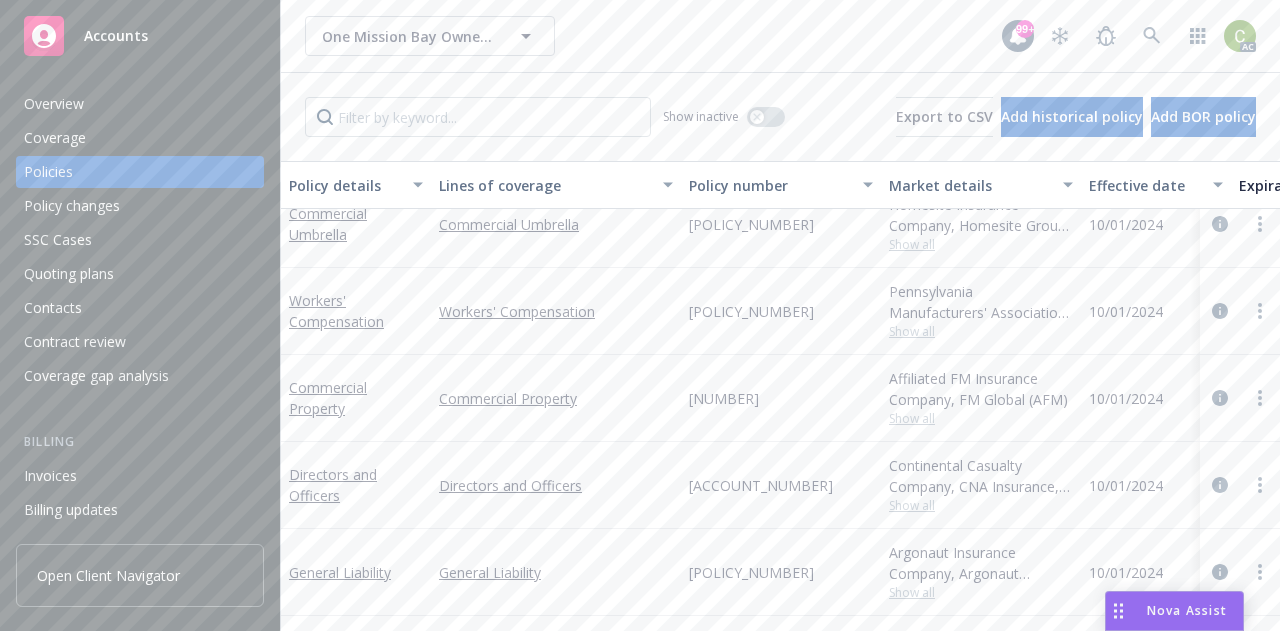 scroll, scrollTop: 0, scrollLeft: 0, axis: both 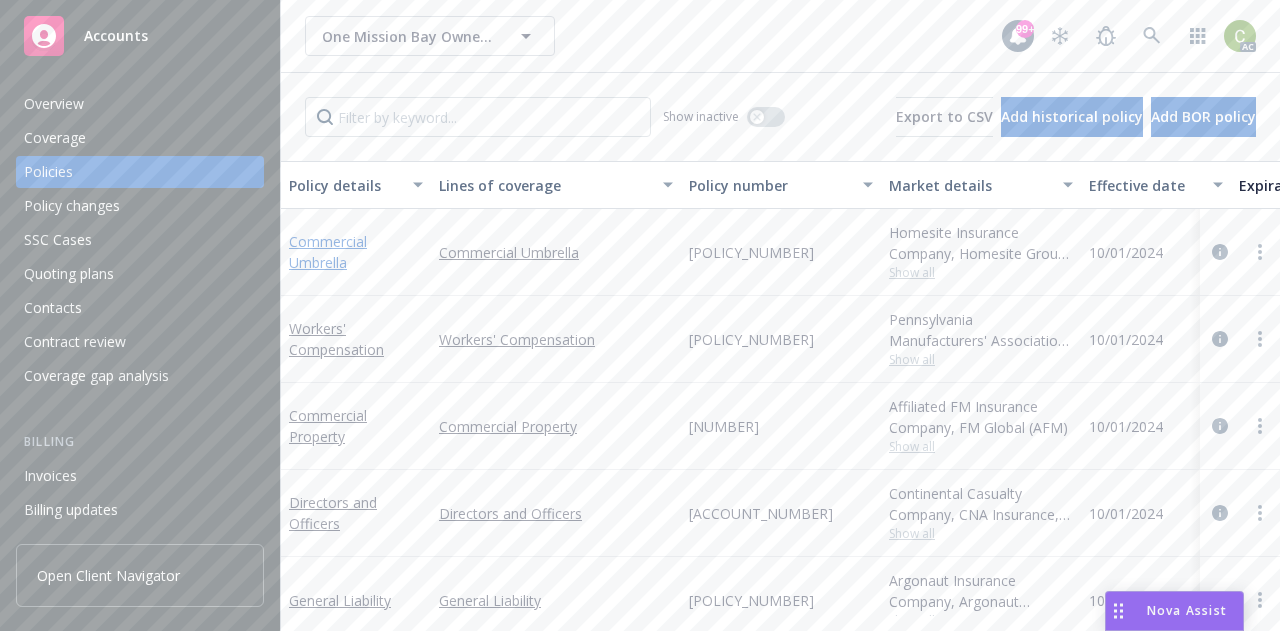 click on "Commercial Umbrella" at bounding box center [328, 252] 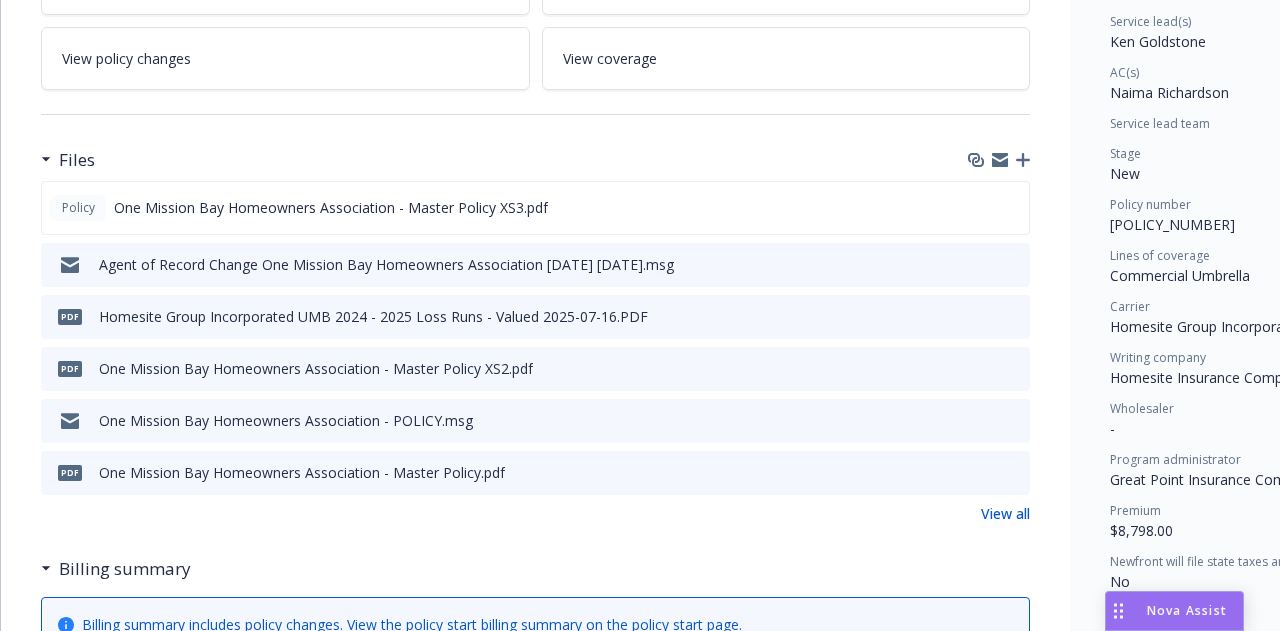 scroll, scrollTop: 436, scrollLeft: 0, axis: vertical 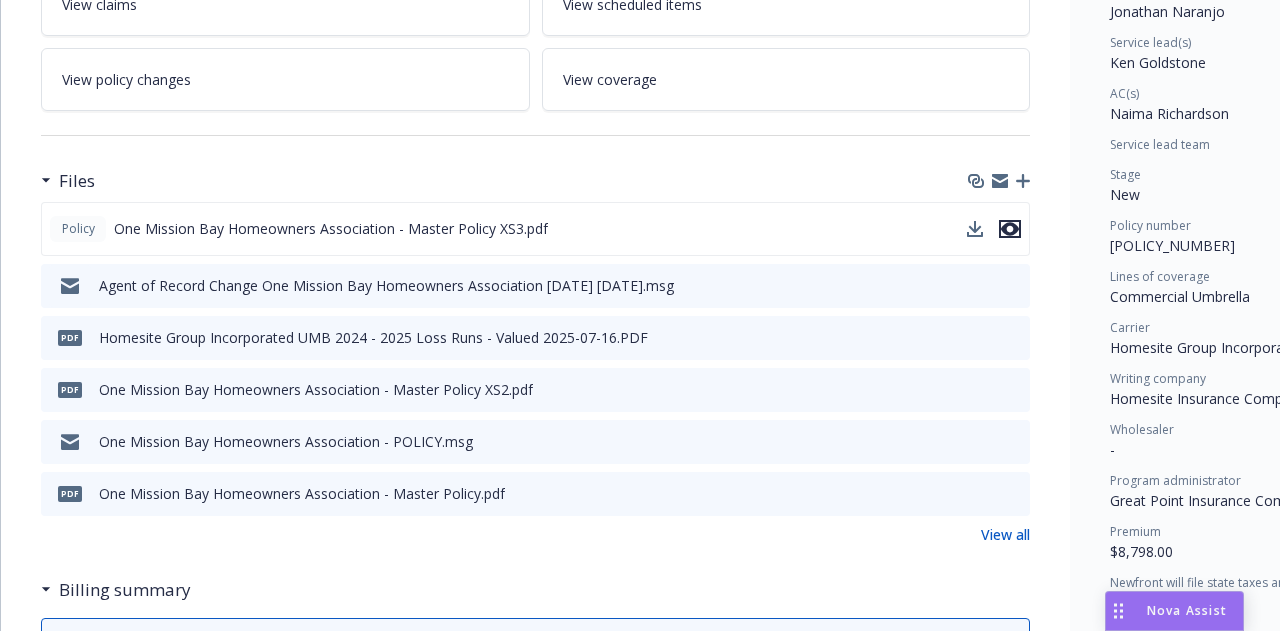click 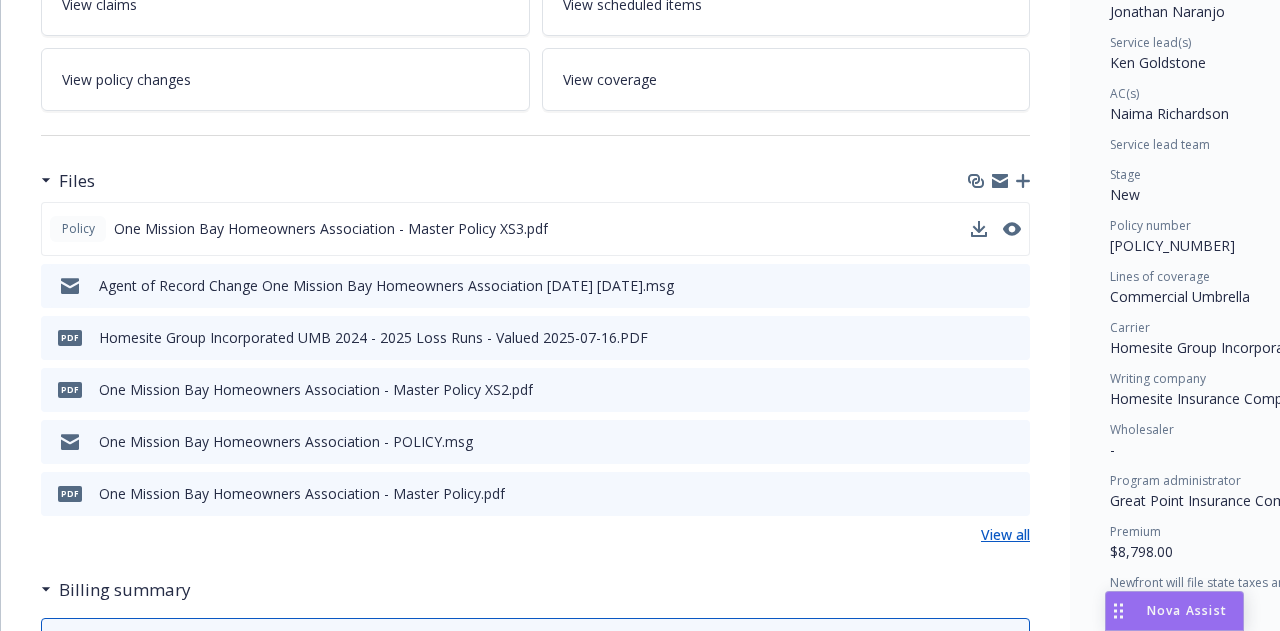click on "View all" at bounding box center (1005, 534) 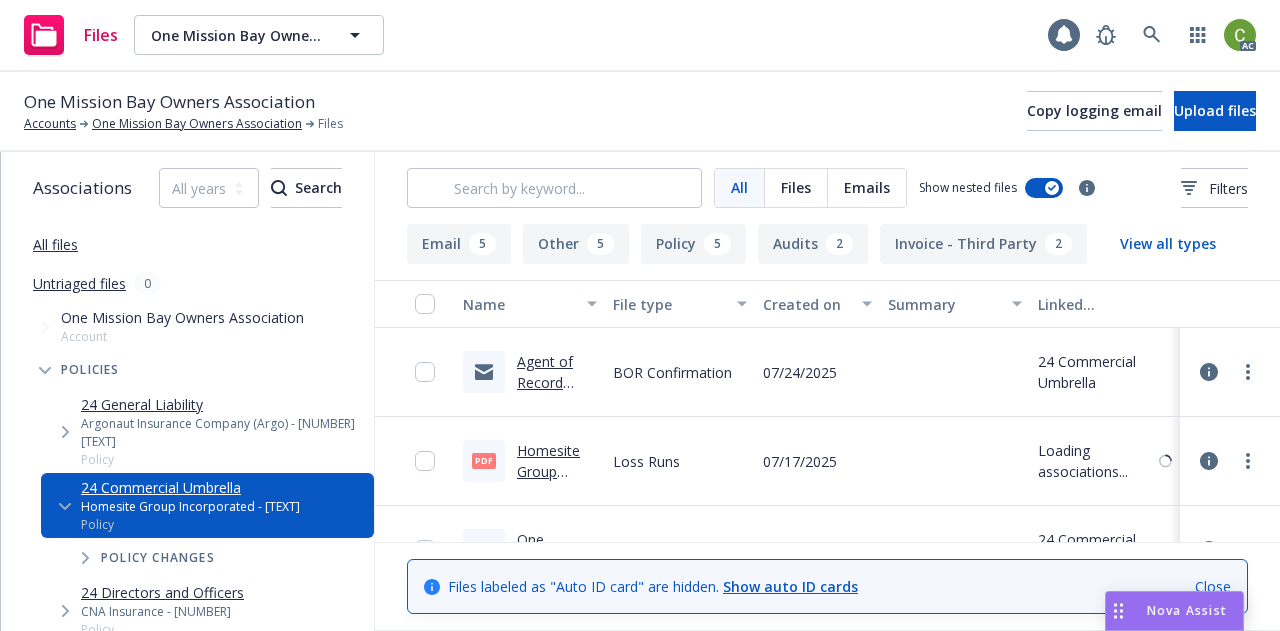 scroll, scrollTop: 0, scrollLeft: 0, axis: both 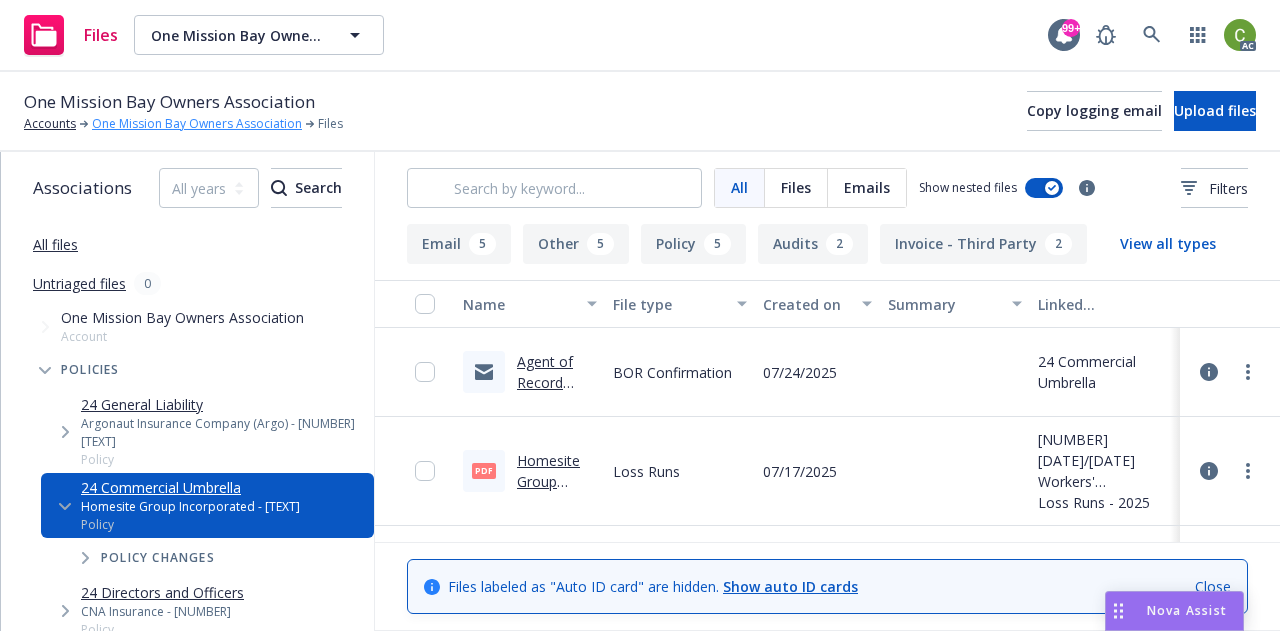 click on "One Mission Bay Owners Association" at bounding box center (197, 124) 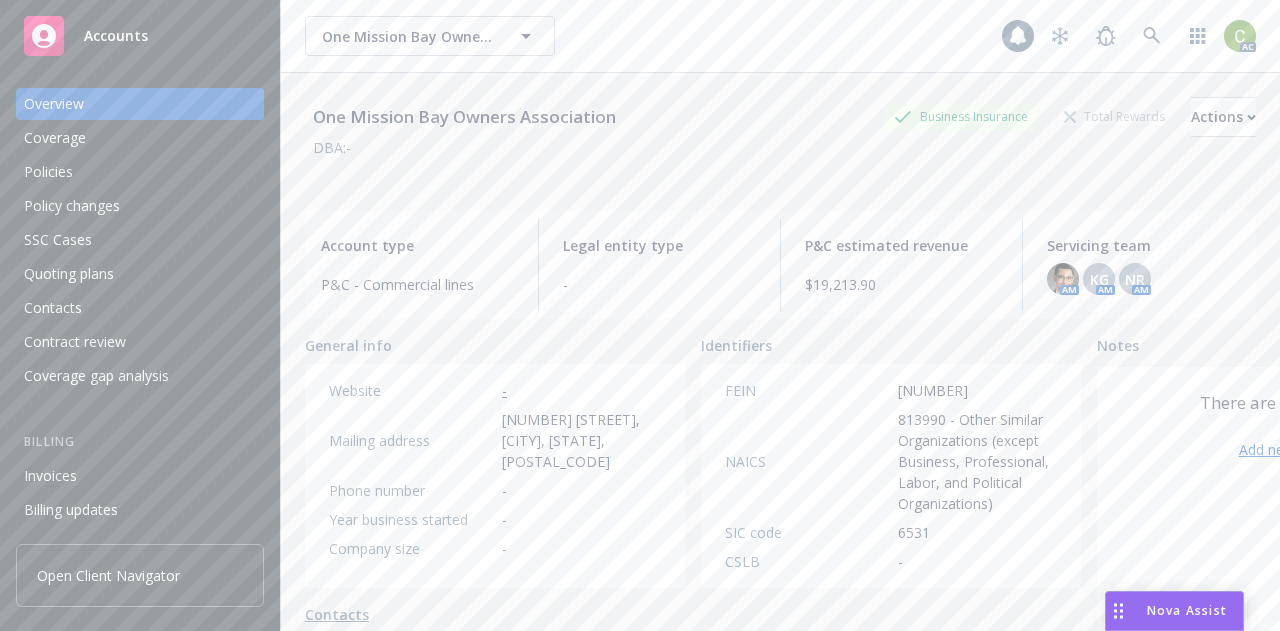 scroll, scrollTop: 0, scrollLeft: 0, axis: both 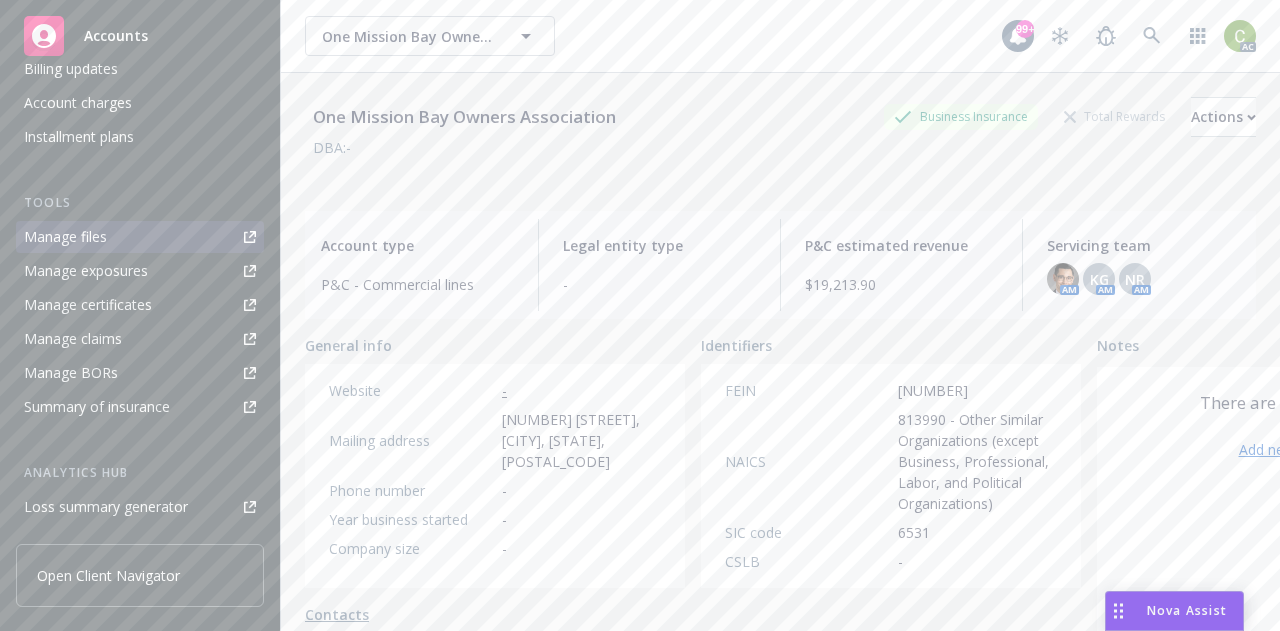 click on "Manage files" at bounding box center [140, 237] 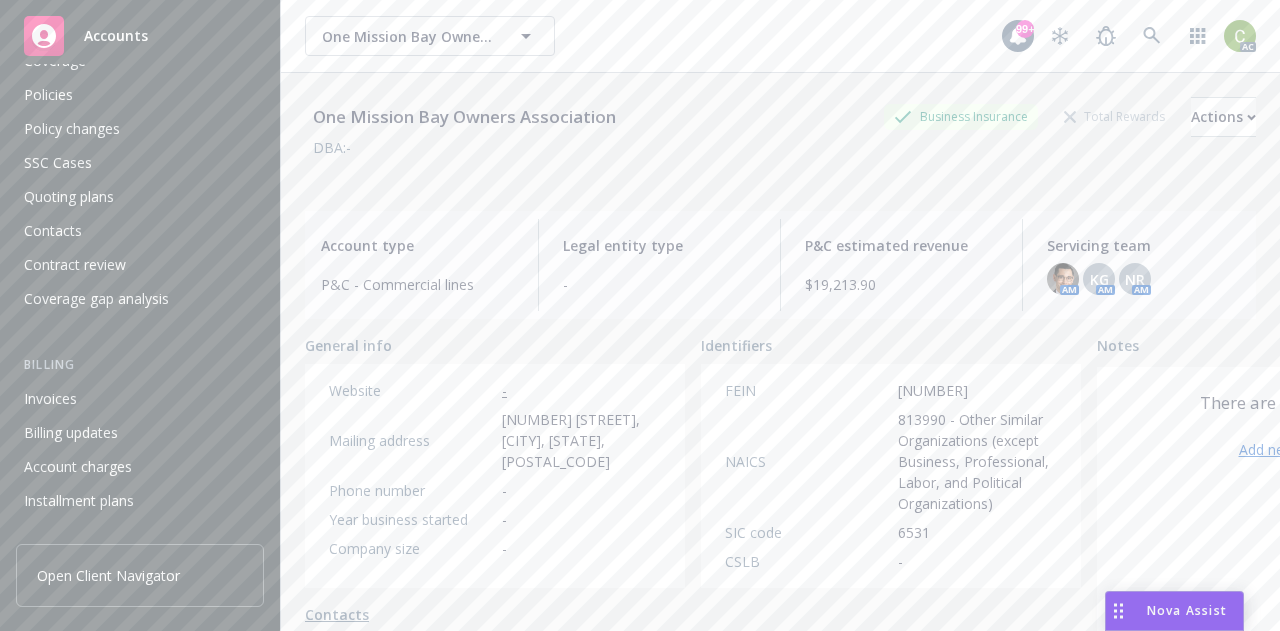 scroll, scrollTop: 0, scrollLeft: 0, axis: both 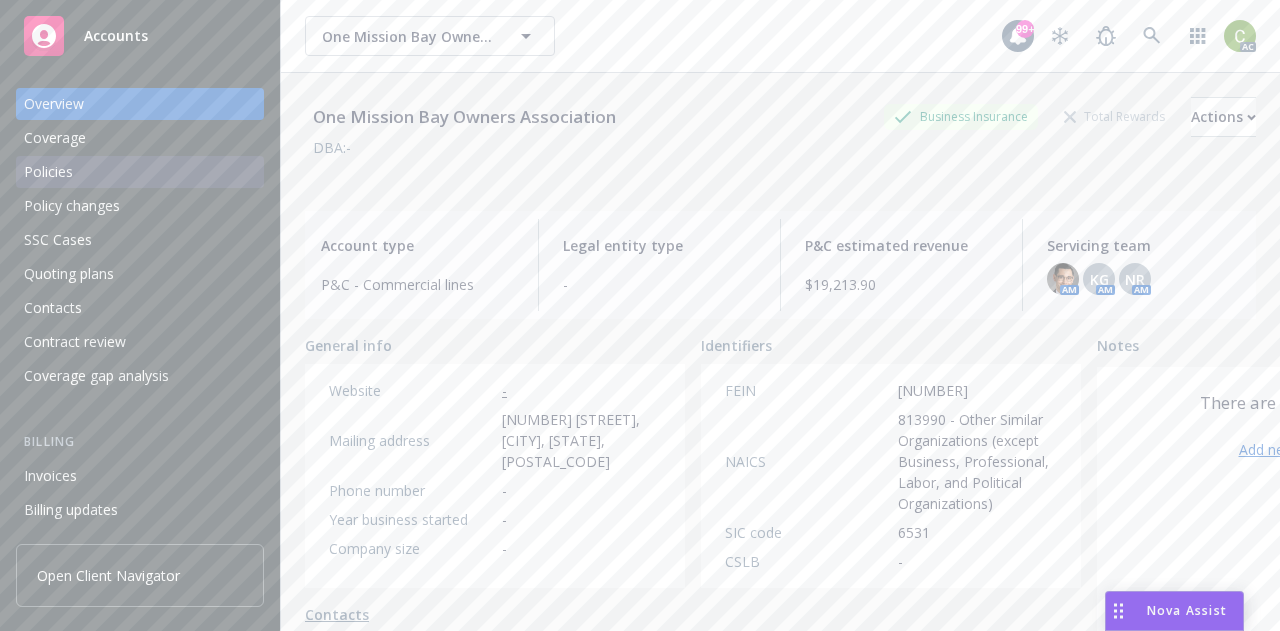 click on "Policies" at bounding box center [140, 172] 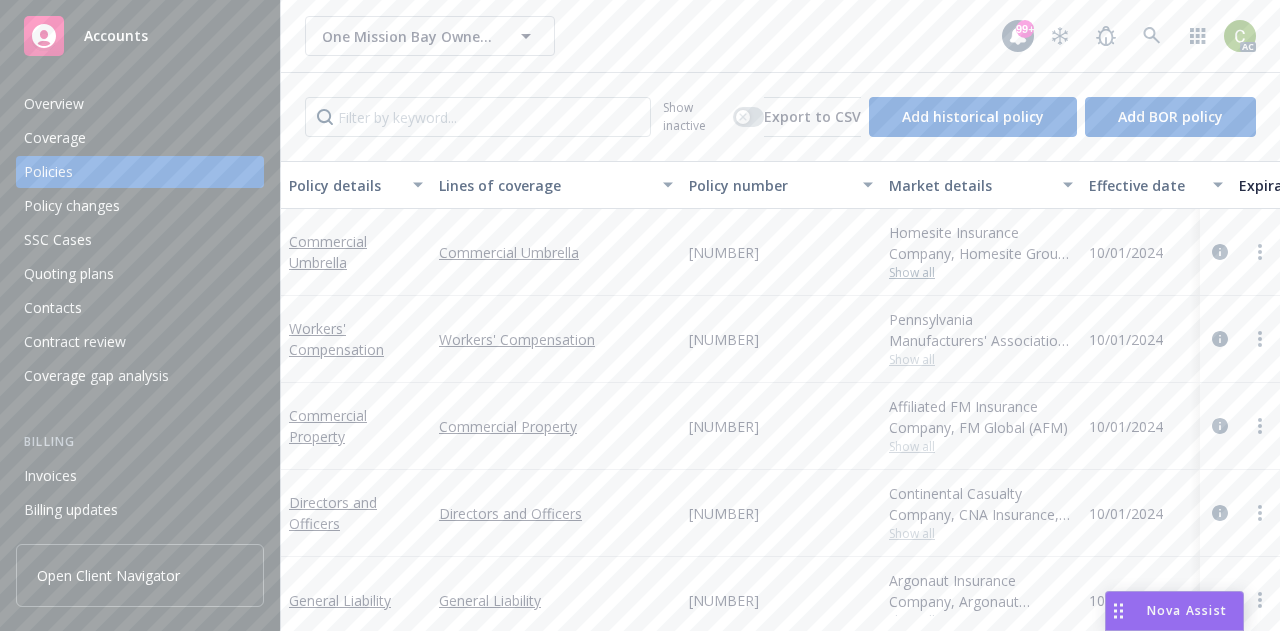 click on "Show all" at bounding box center (981, 273) 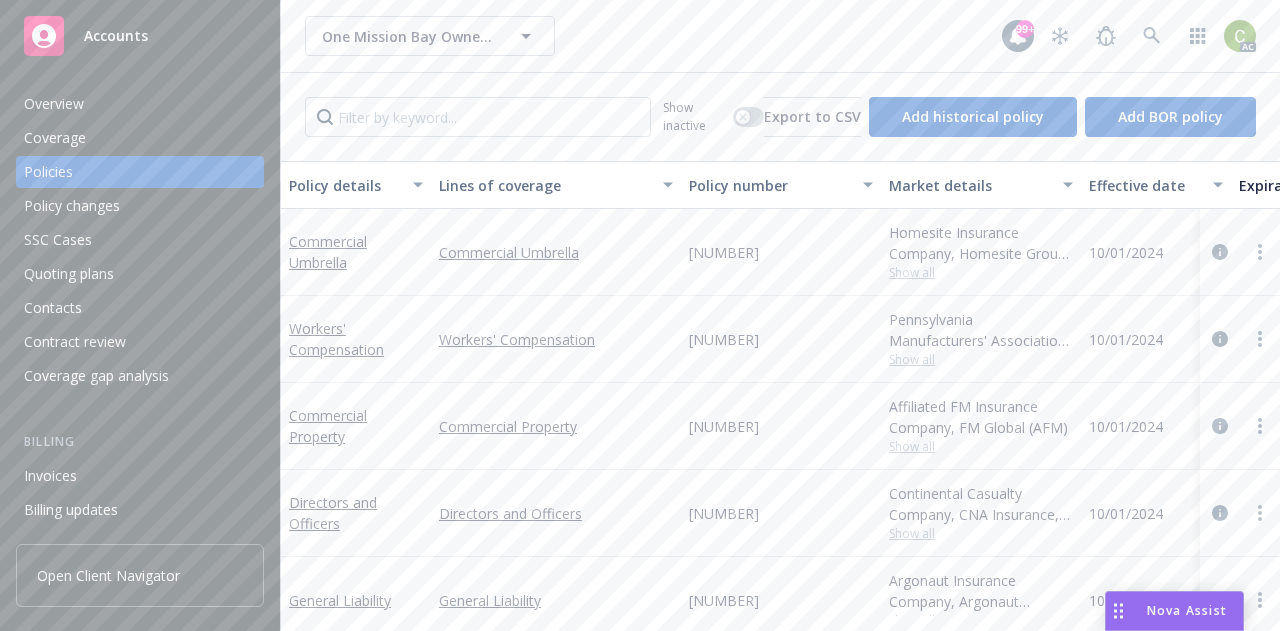 click on "One Mission Bay Owners Association One Mission Bay Owners Association" at bounding box center (653, 36) 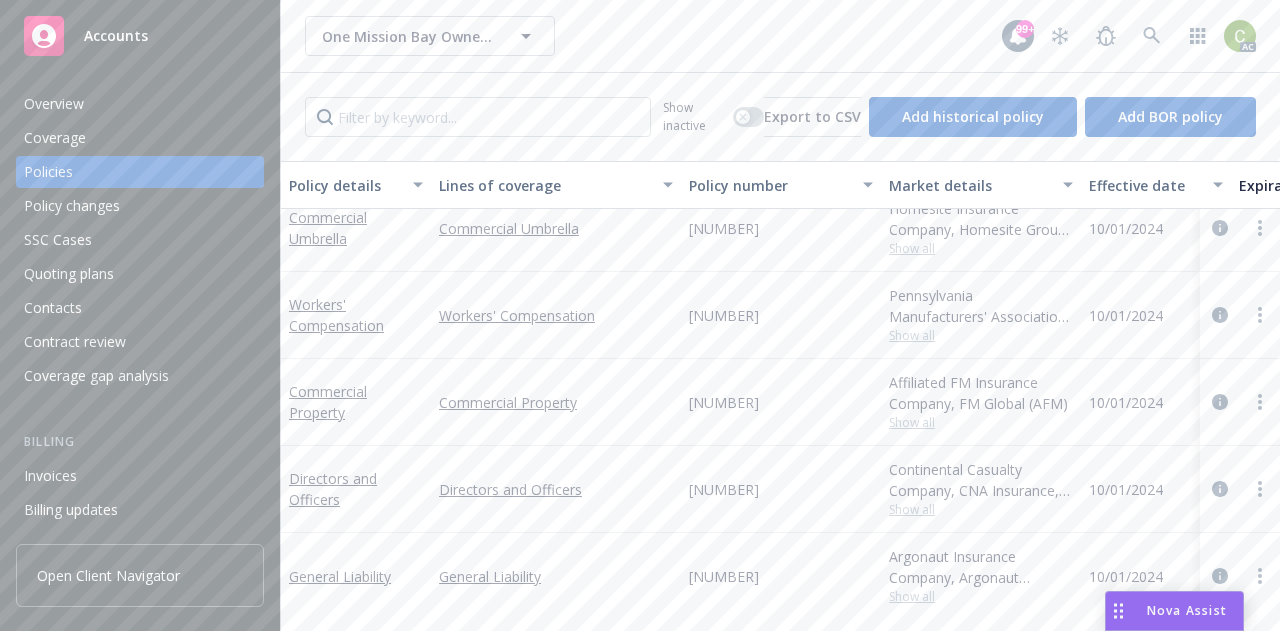 scroll, scrollTop: 0, scrollLeft: 0, axis: both 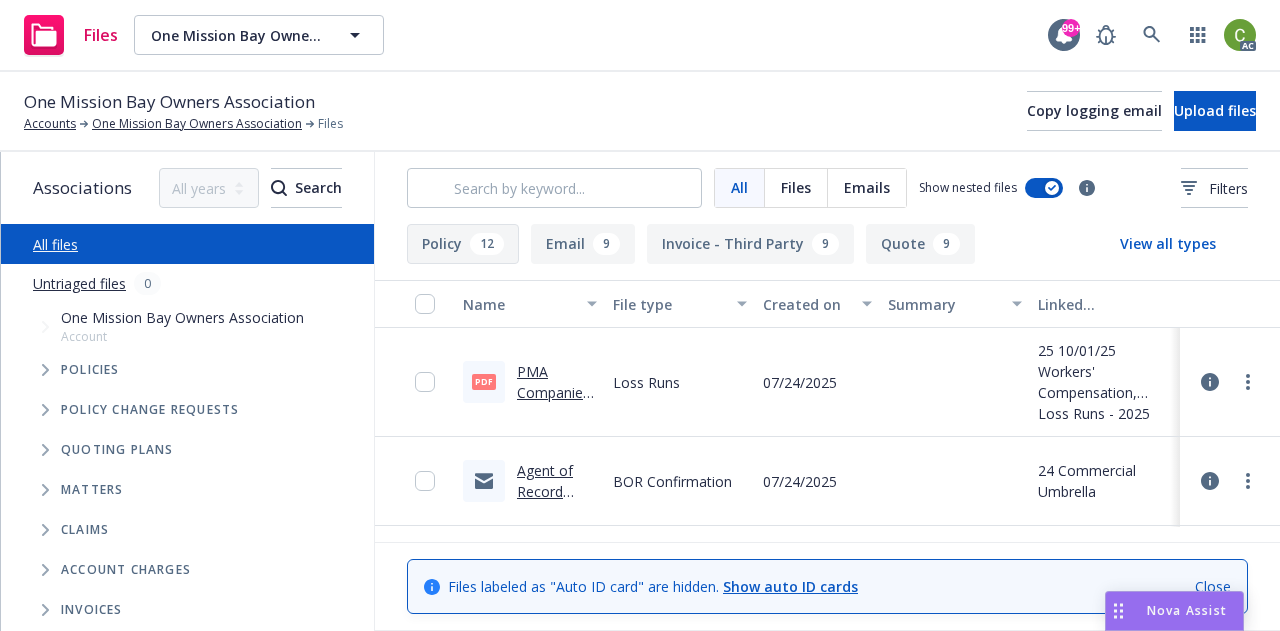 click on "Policy   12" at bounding box center [463, 244] 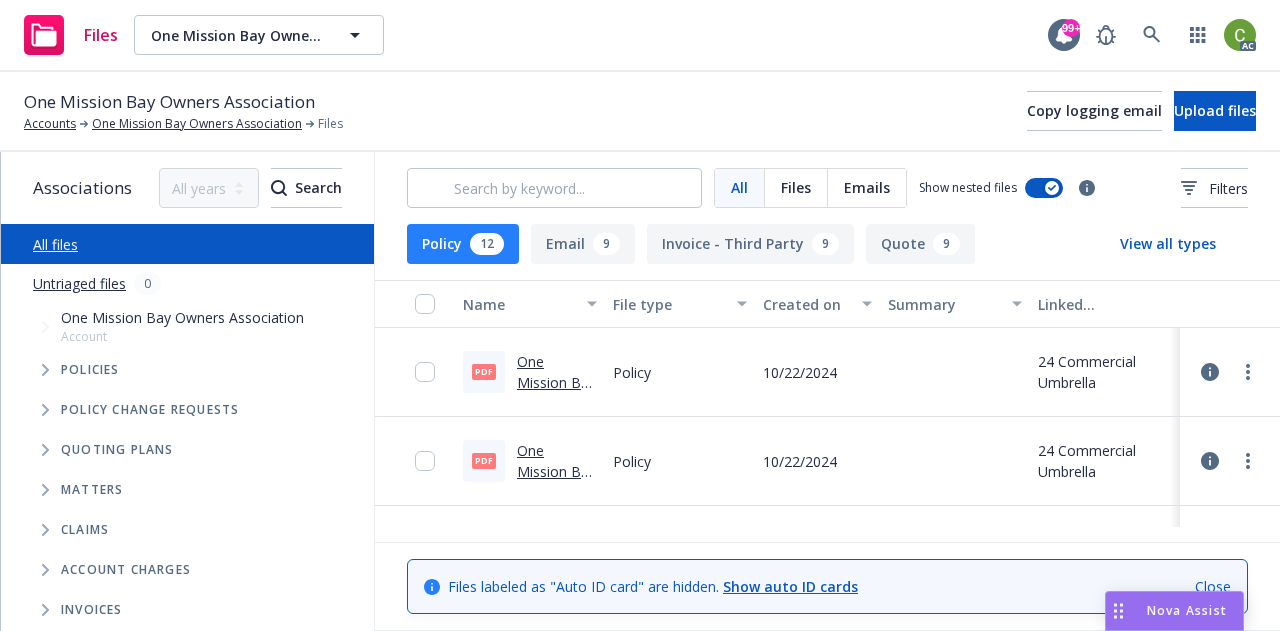 click at bounding box center (955, 372) 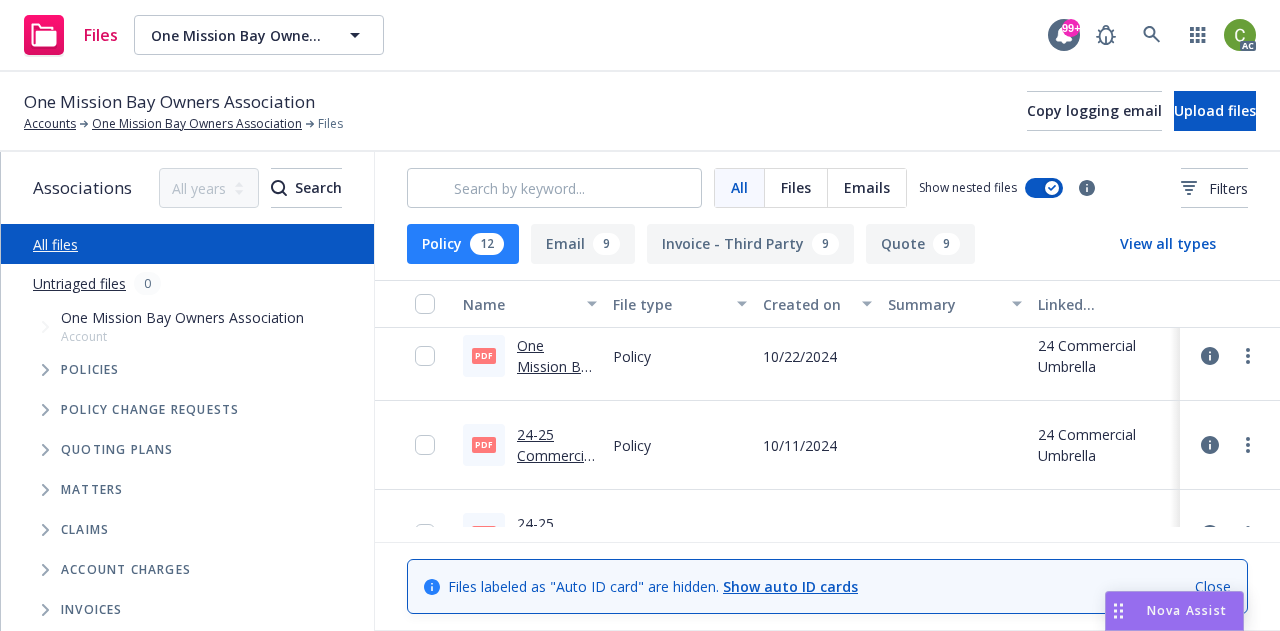 scroll, scrollTop: 280, scrollLeft: 0, axis: vertical 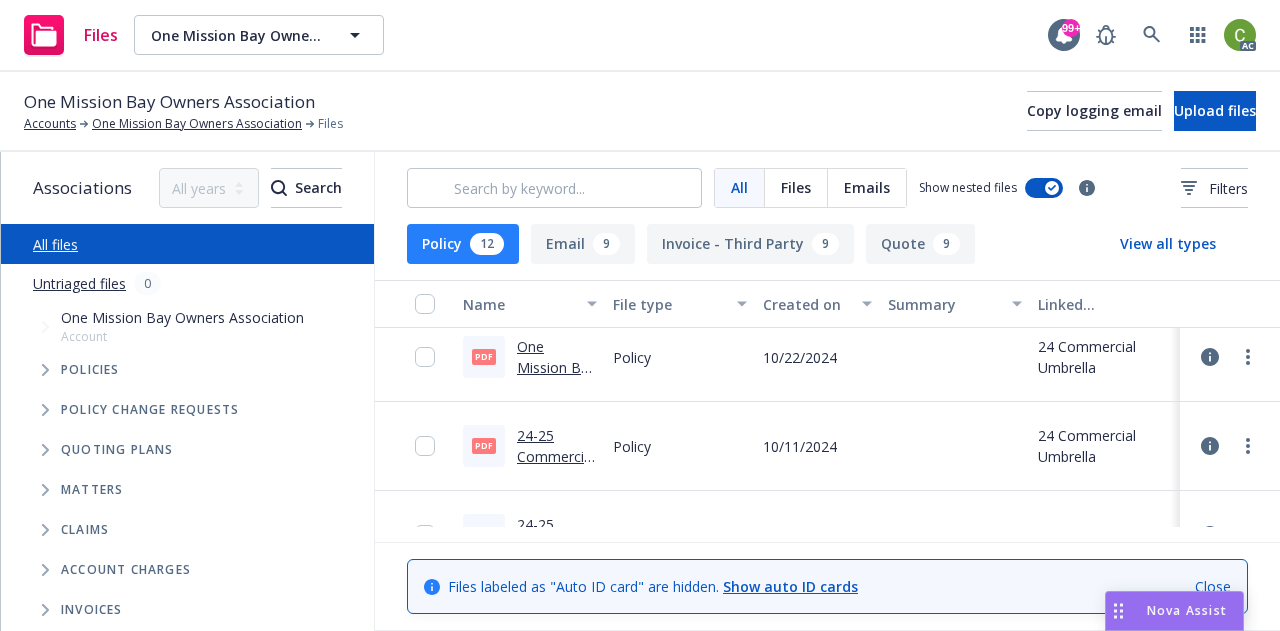 click on "24-25 Commercial Umbrella Policy - One Mission Bay Owners Association.pdf" at bounding box center (556, 509) 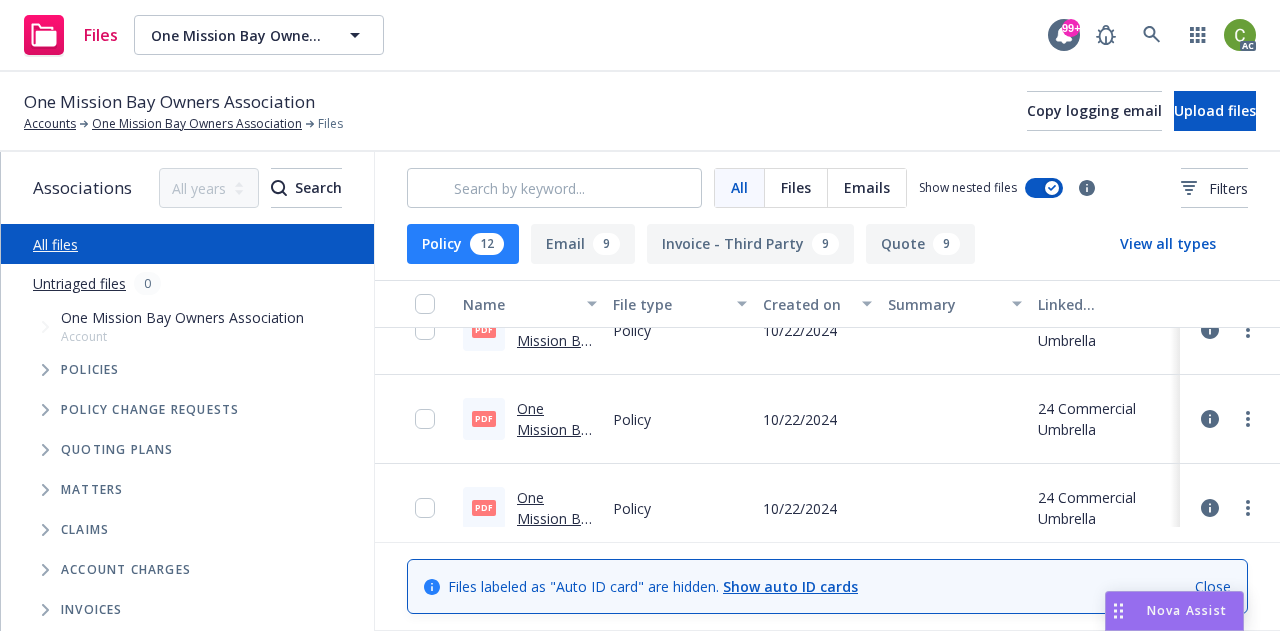 scroll, scrollTop: 120, scrollLeft: 0, axis: vertical 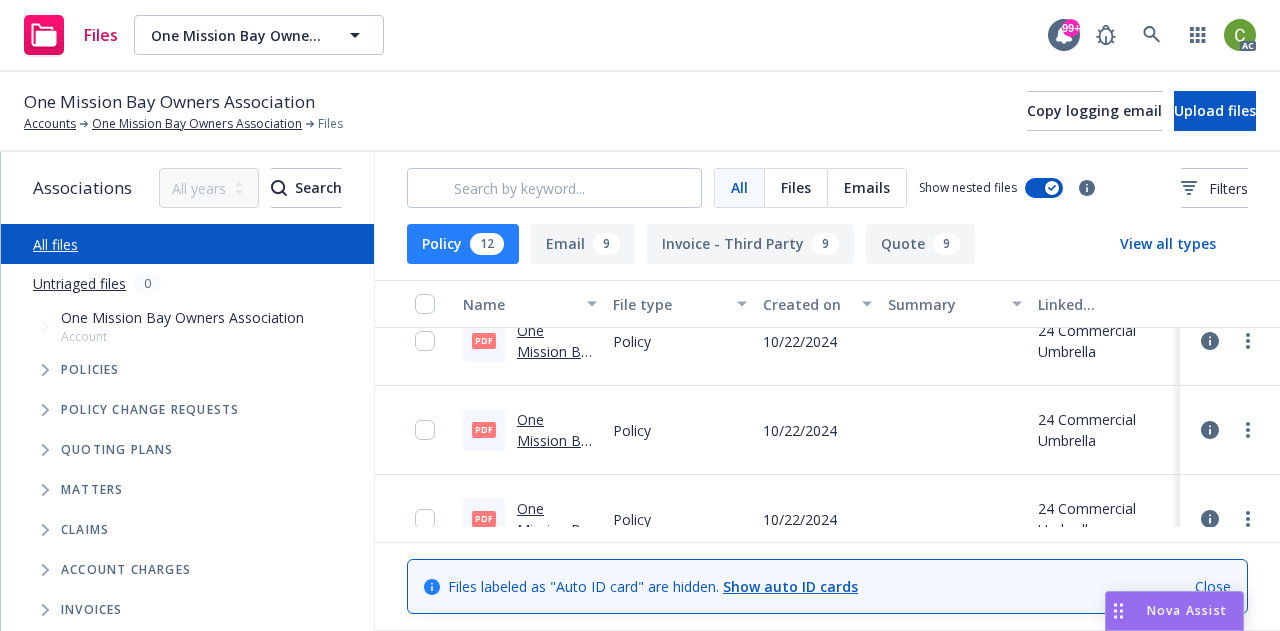 click on "One Mission Bay Homeowners Association - Master Policy.pdf" at bounding box center [556, 482] 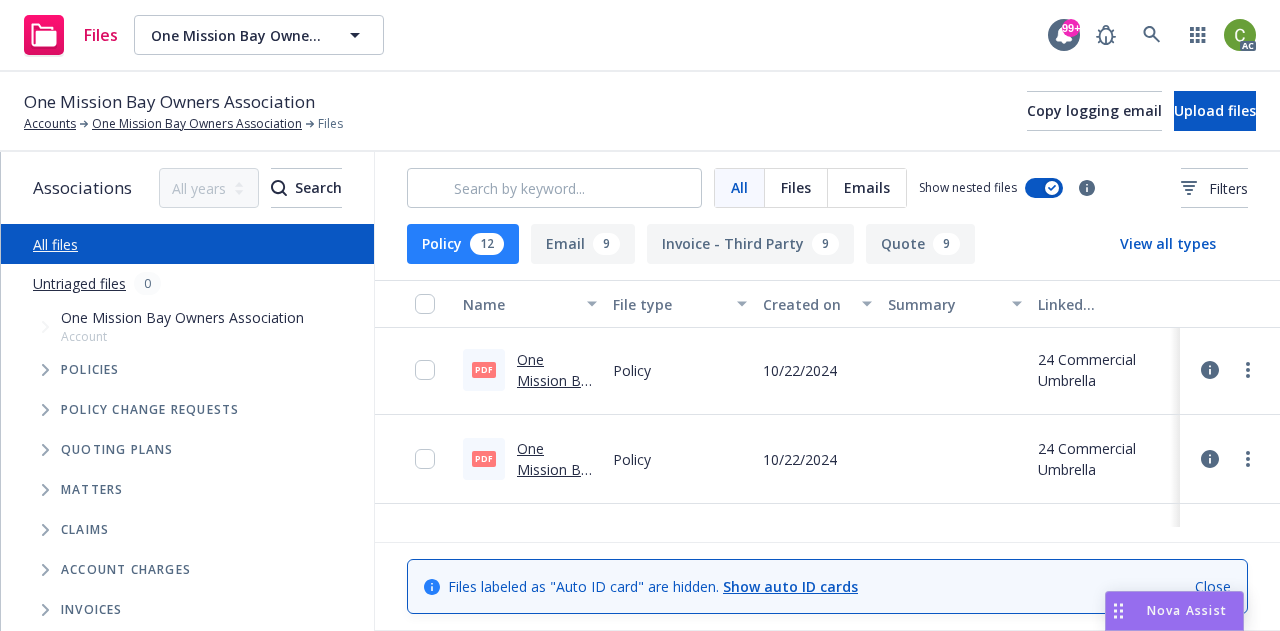 scroll, scrollTop: 0, scrollLeft: 0, axis: both 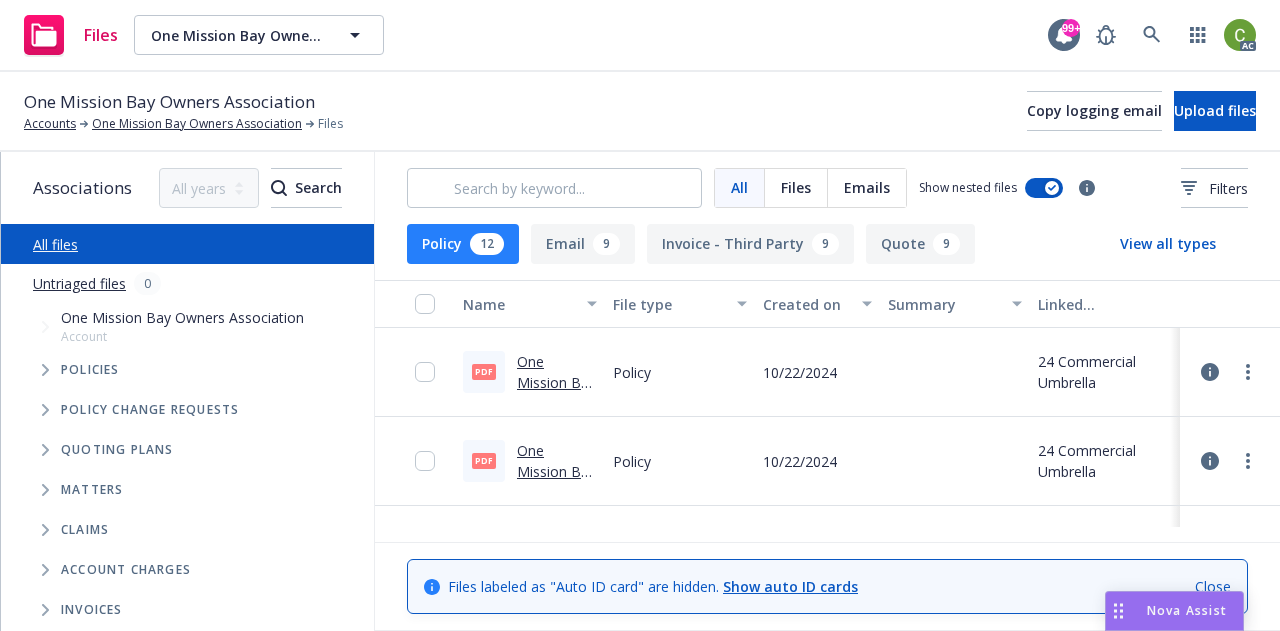 click on "One Mission Bay Homeowners Association - Master Policy XS3.pdf" at bounding box center [556, 435] 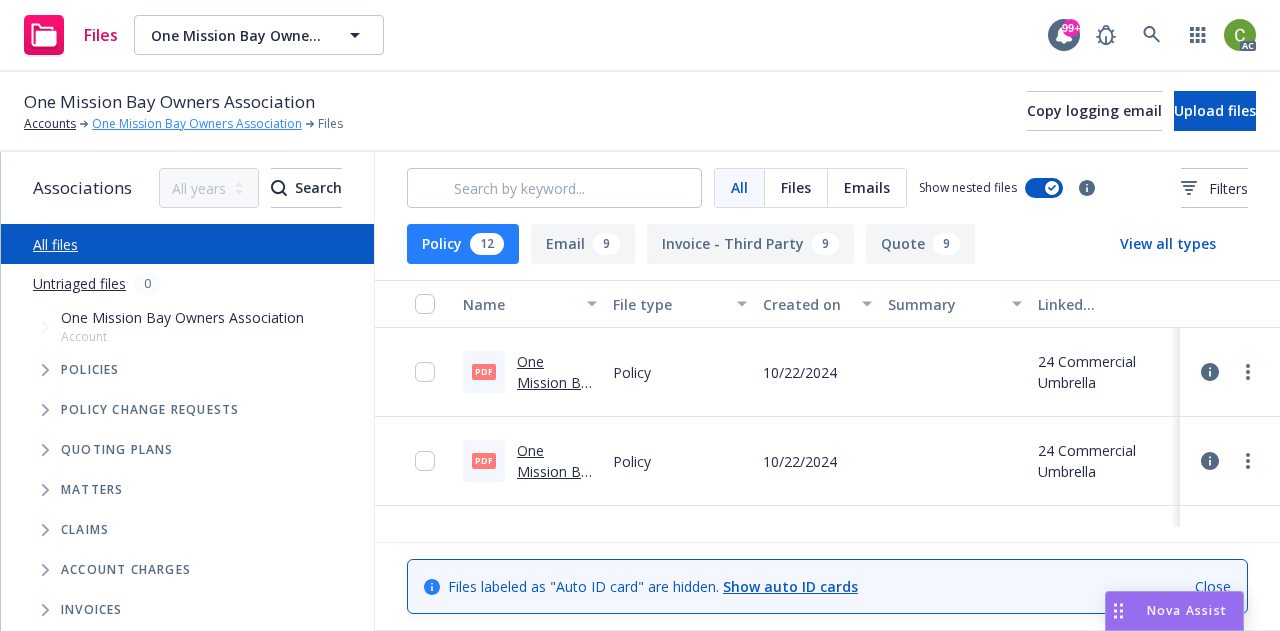 click on "One Mission Bay Owners Association" at bounding box center [197, 124] 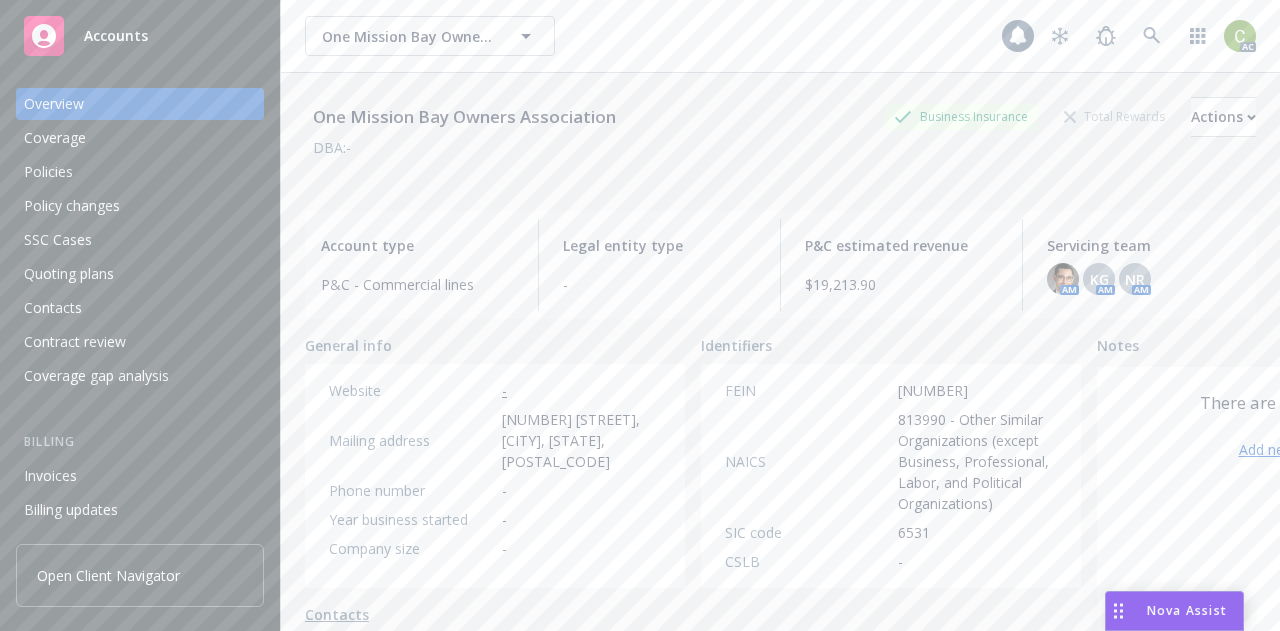 scroll, scrollTop: 0, scrollLeft: 0, axis: both 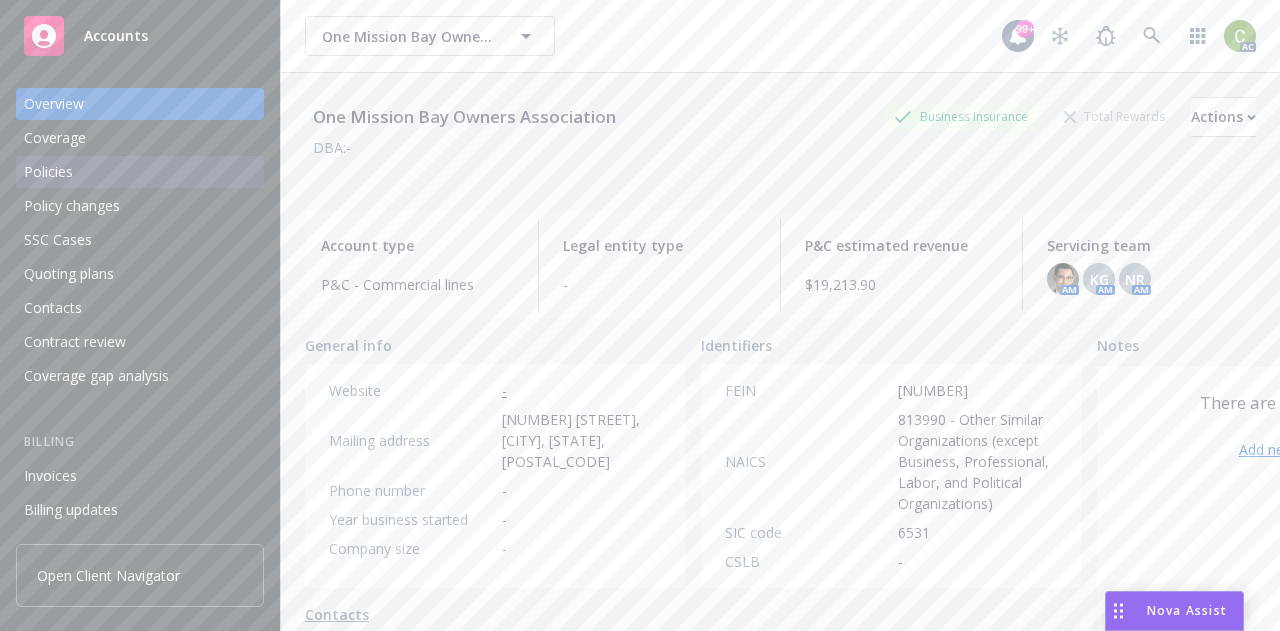 click on "Policies" at bounding box center [140, 172] 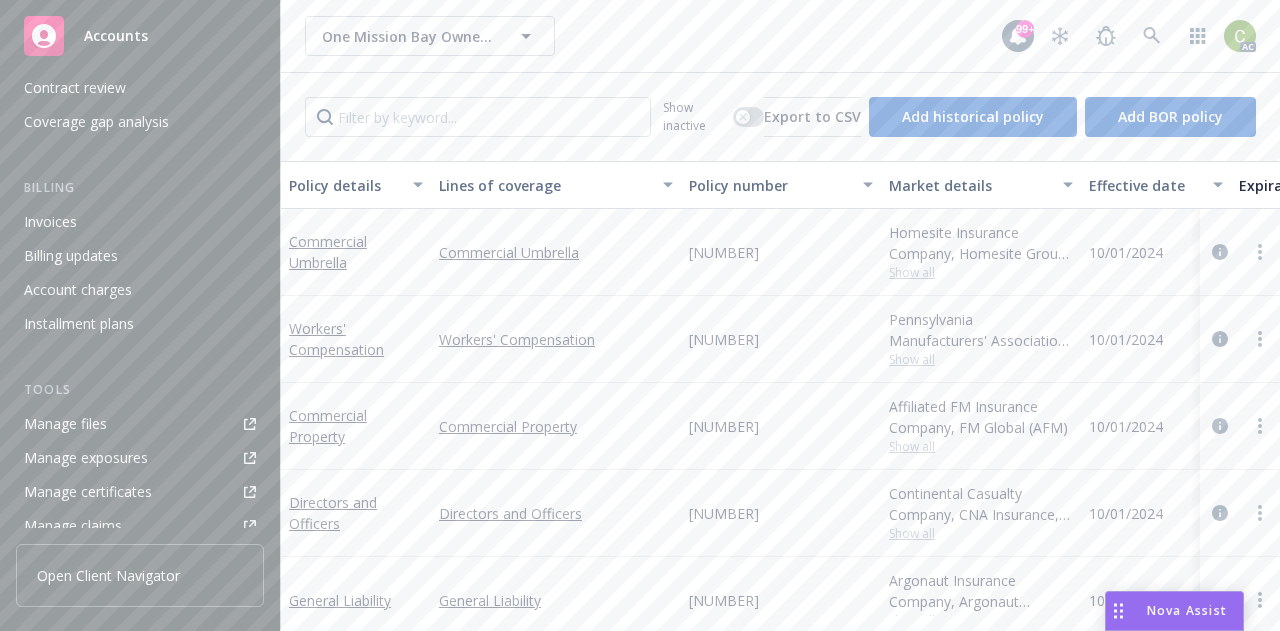 scroll, scrollTop: 257, scrollLeft: 0, axis: vertical 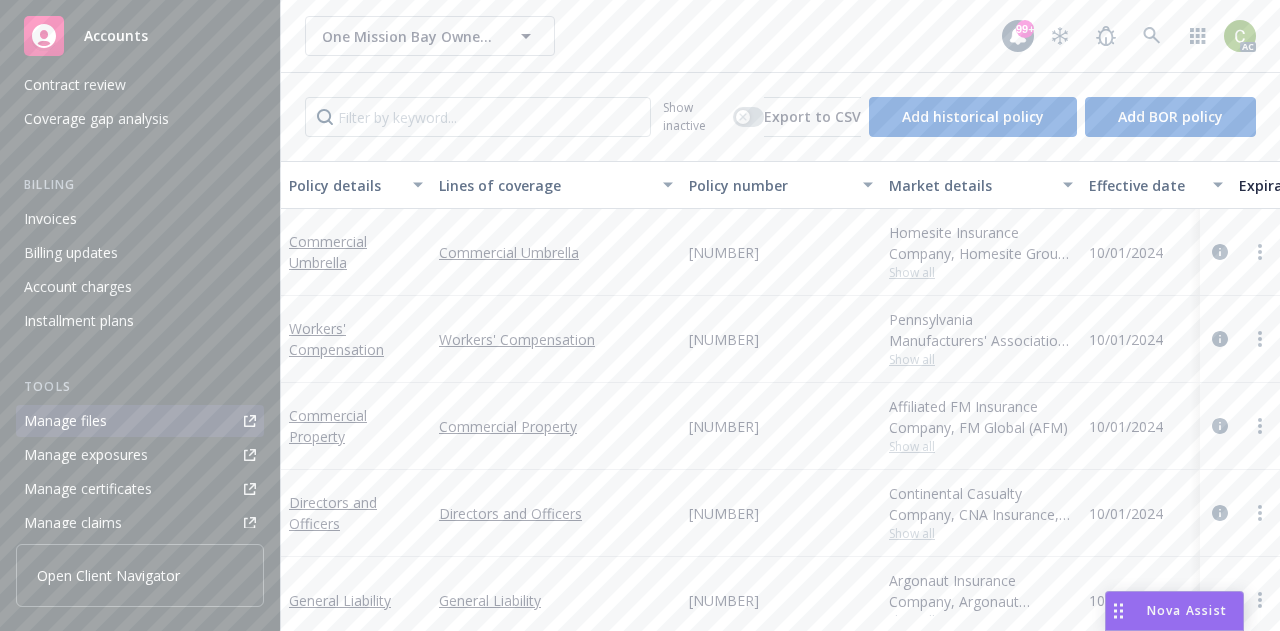 click on "Manage files" at bounding box center [140, 421] 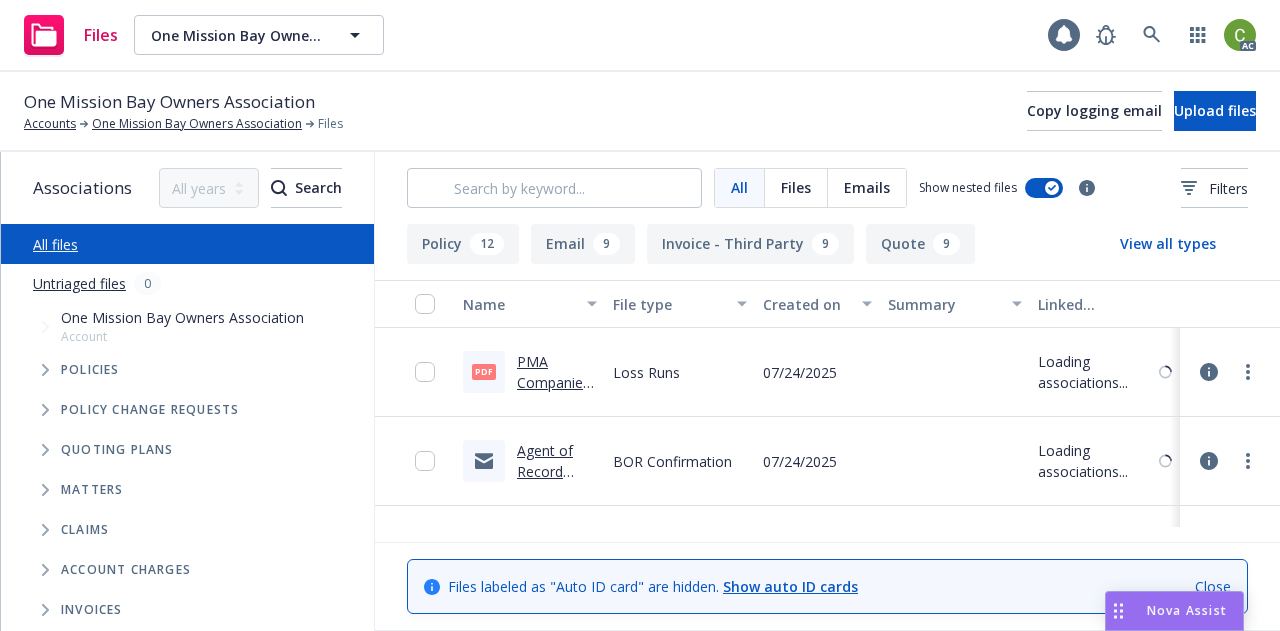 scroll, scrollTop: 0, scrollLeft: 0, axis: both 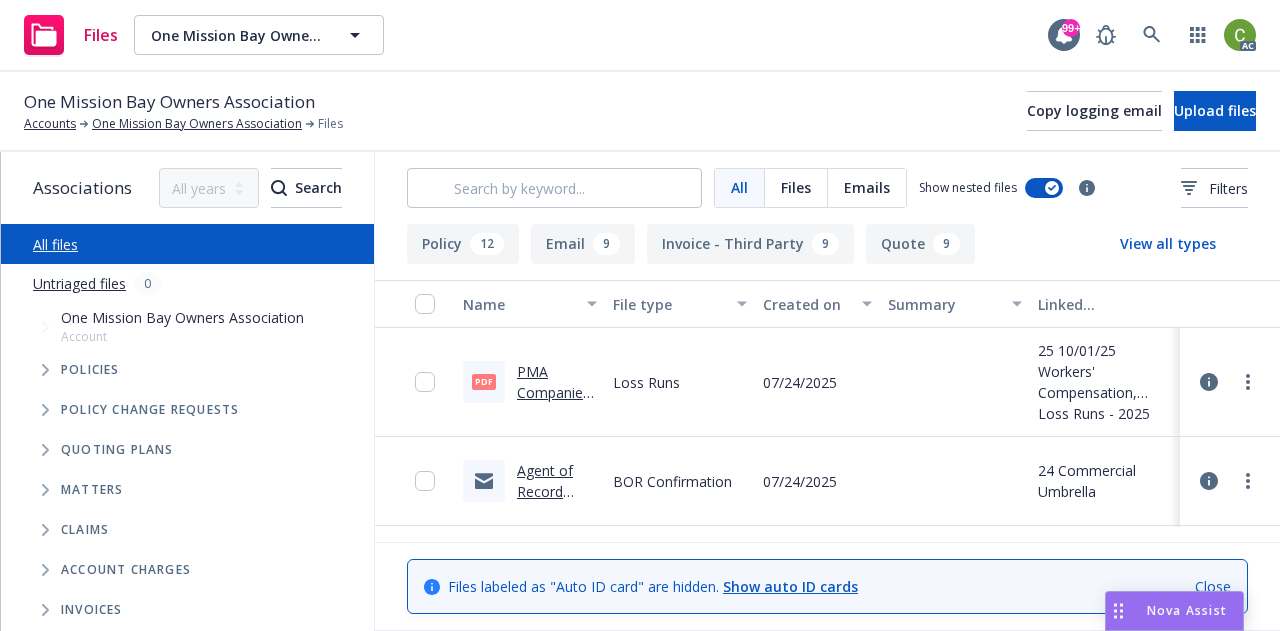 click on "Agent of Record Change  [ORGANIZATION] [DATE]  [DATE].msg" at bounding box center [555, 533] 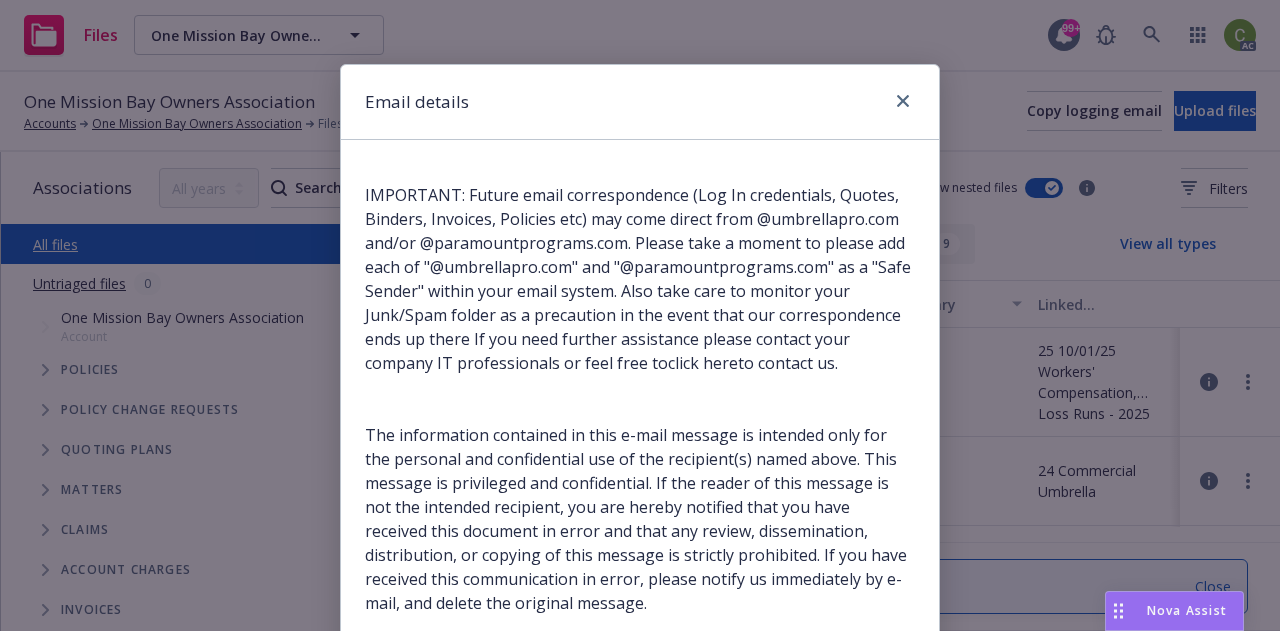 scroll, scrollTop: 0, scrollLeft: 0, axis: both 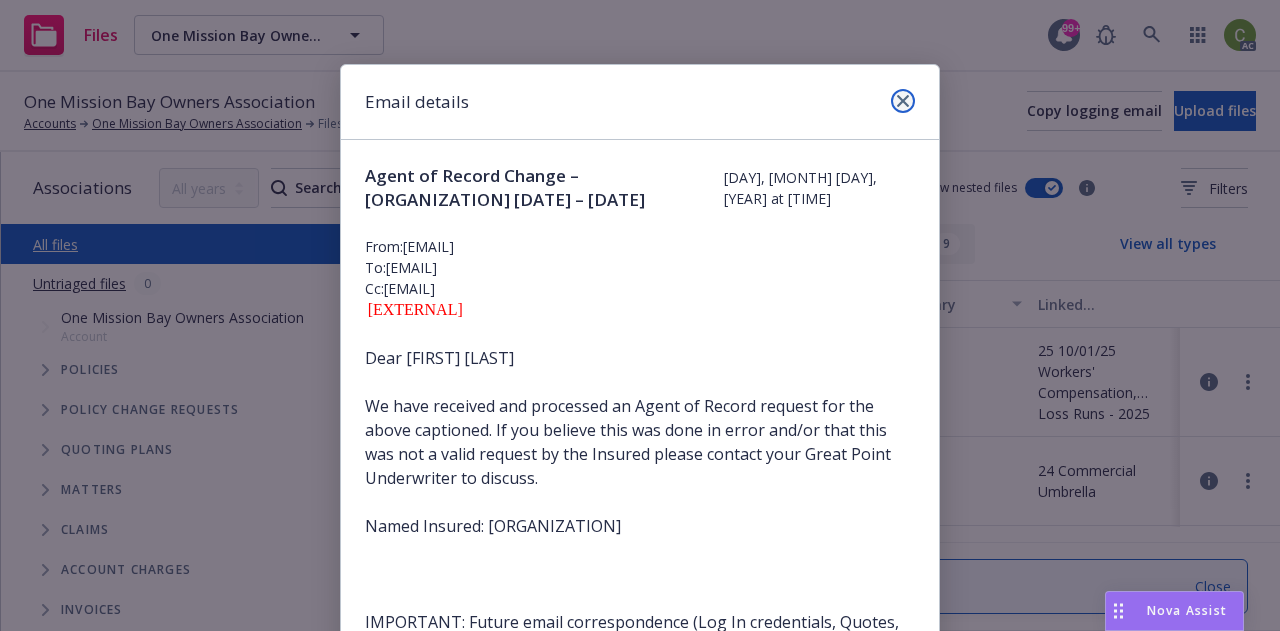click 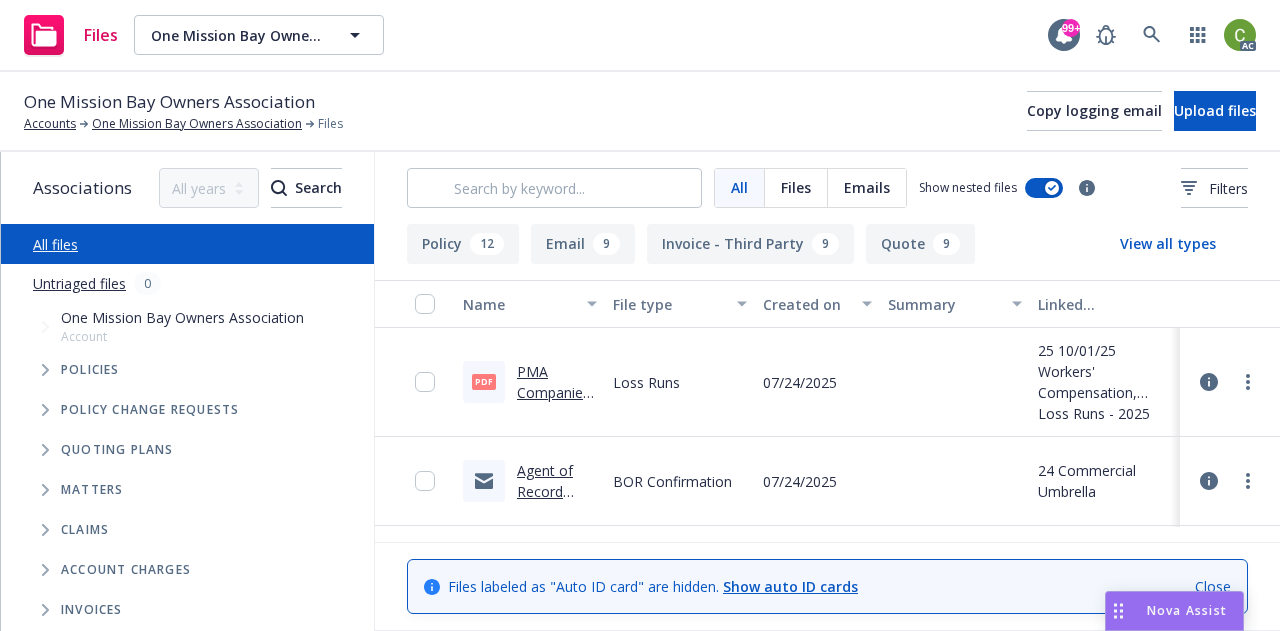 drag, startPoint x: 926, startPoint y: 15, endPoint x: 828, endPoint y: 44, distance: 102.20078 